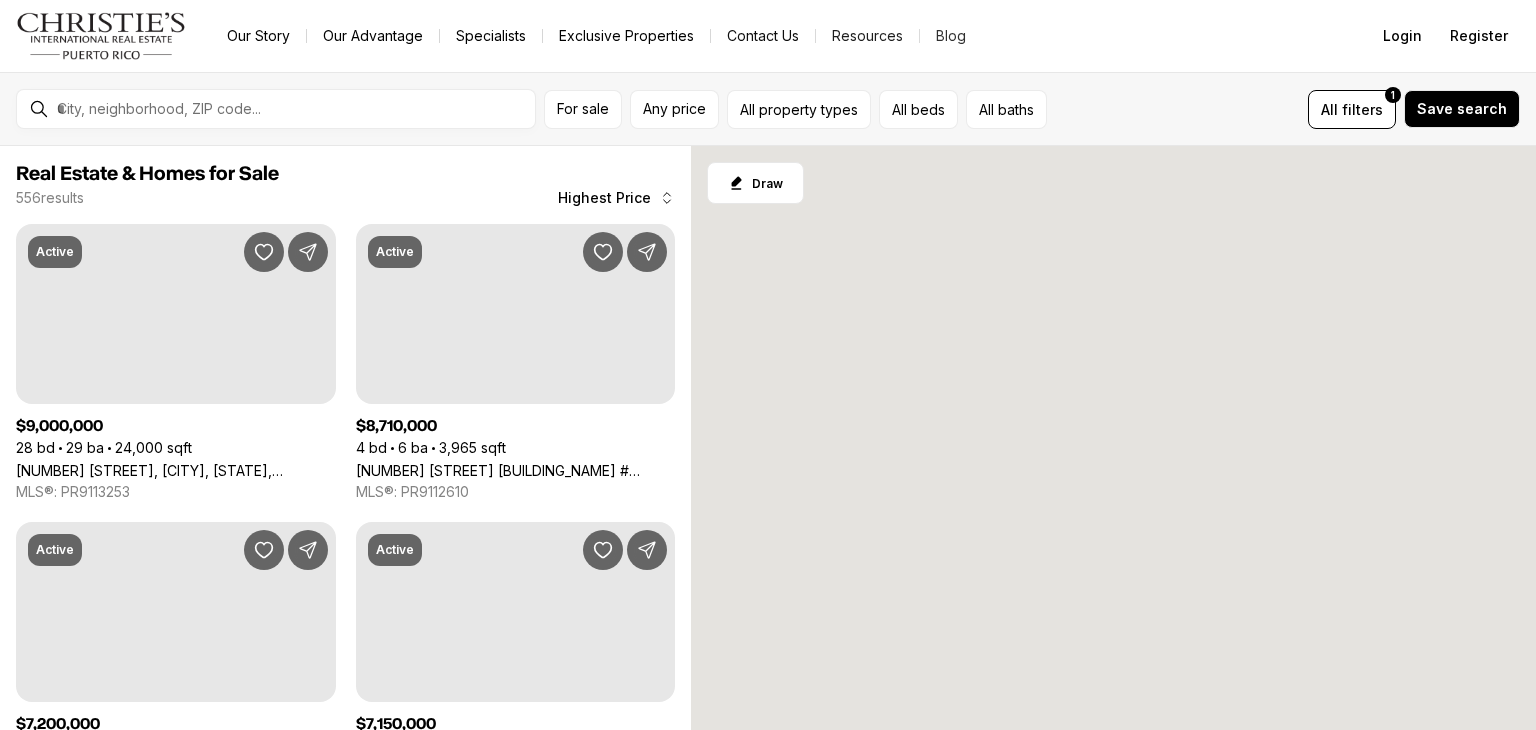scroll, scrollTop: 0, scrollLeft: 0, axis: both 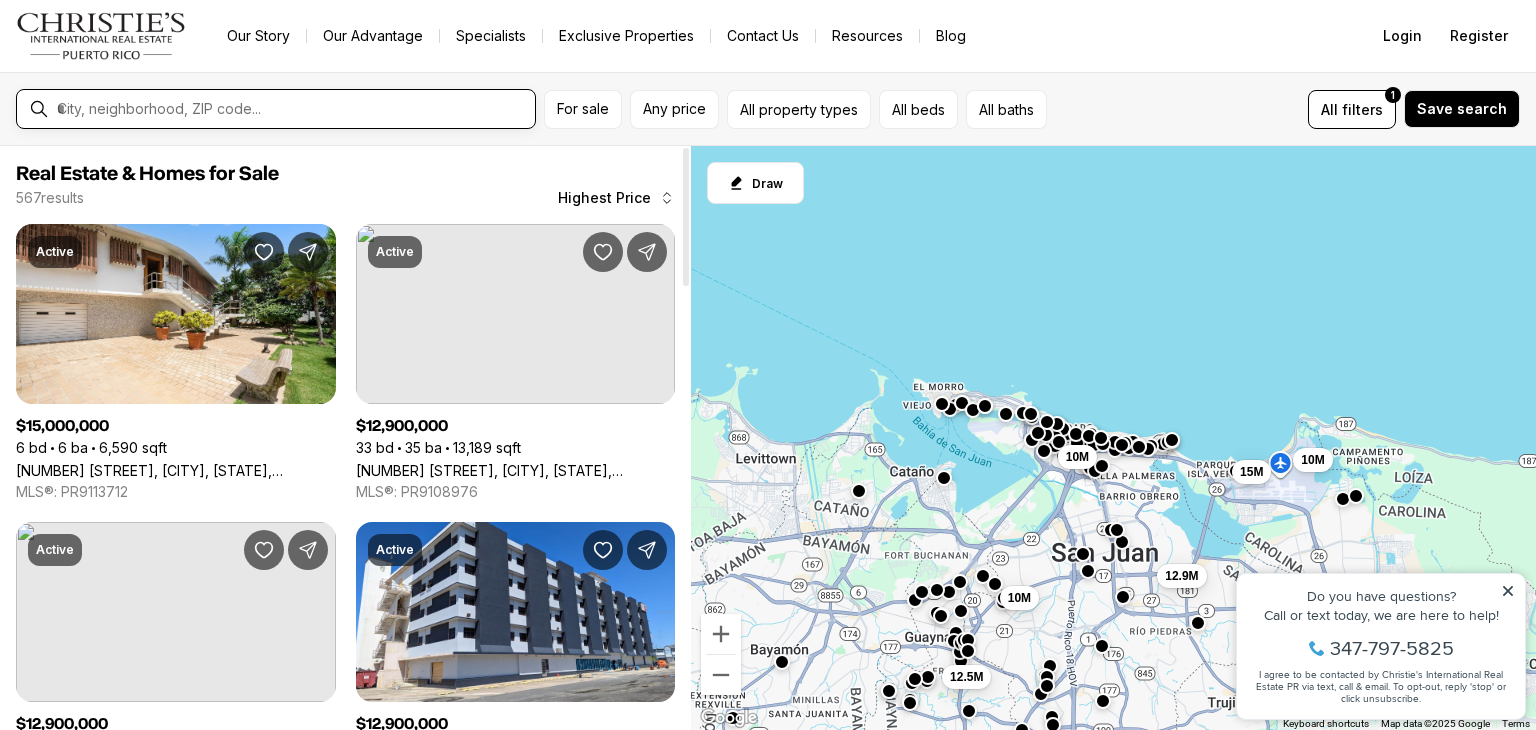 click at bounding box center [292, 109] 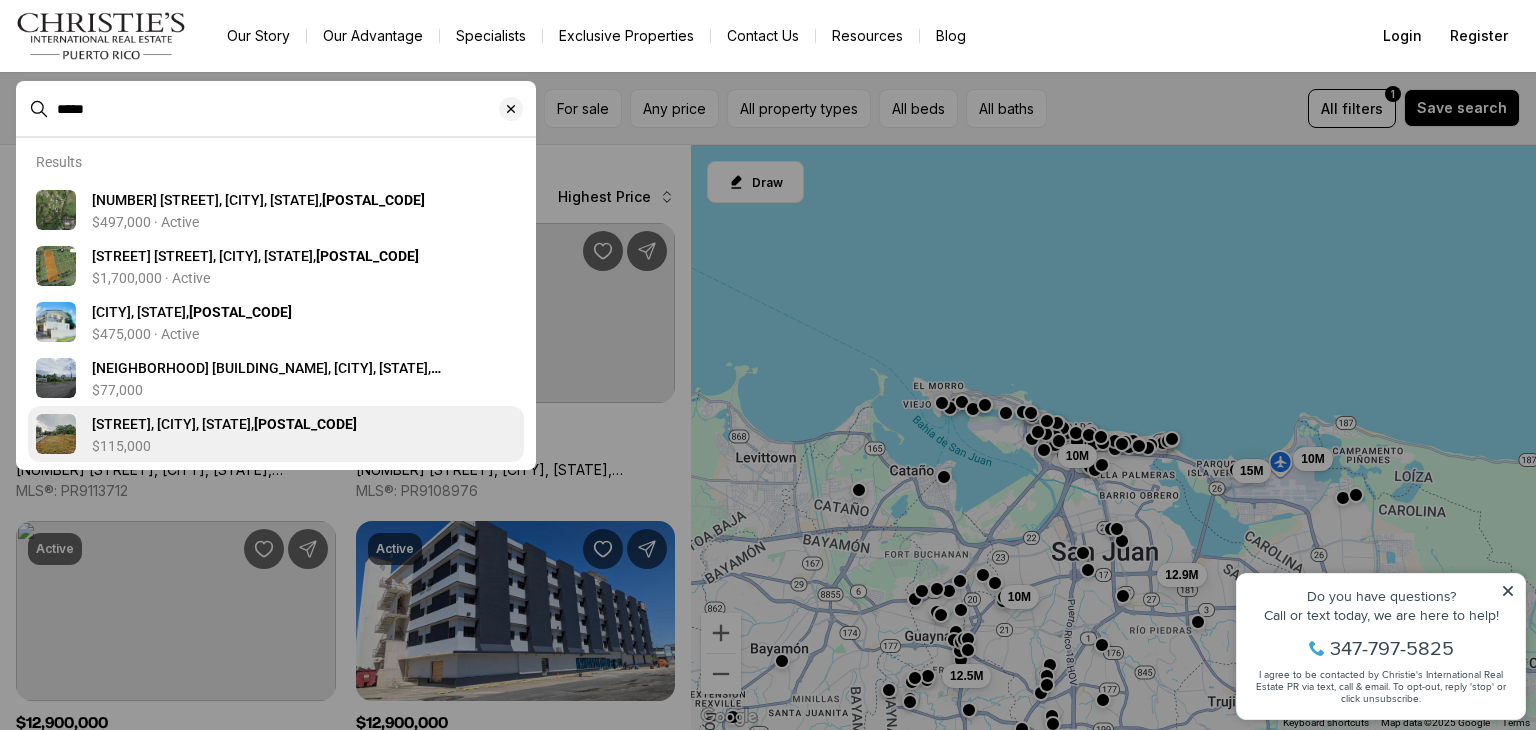 type on "*****" 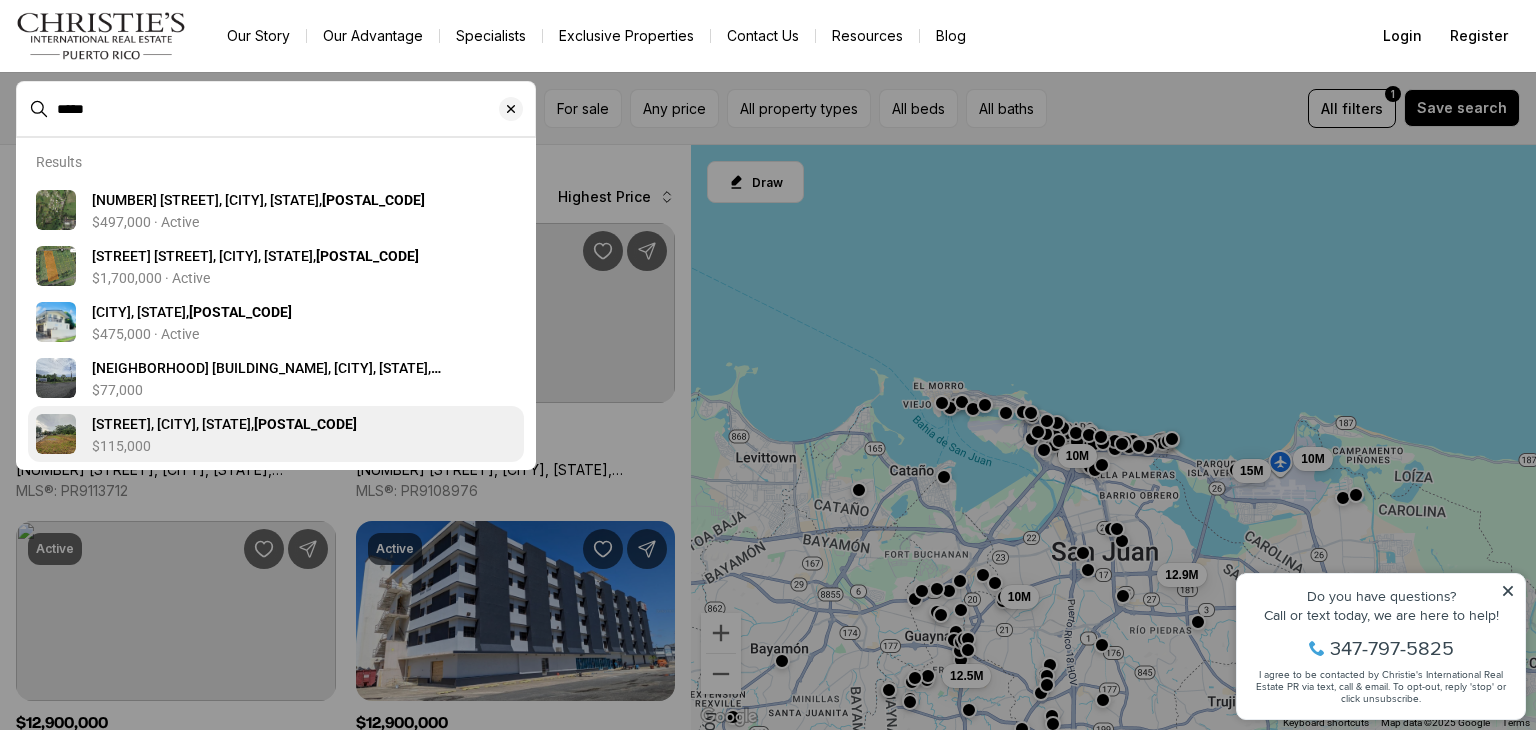click at bounding box center [56, 434] 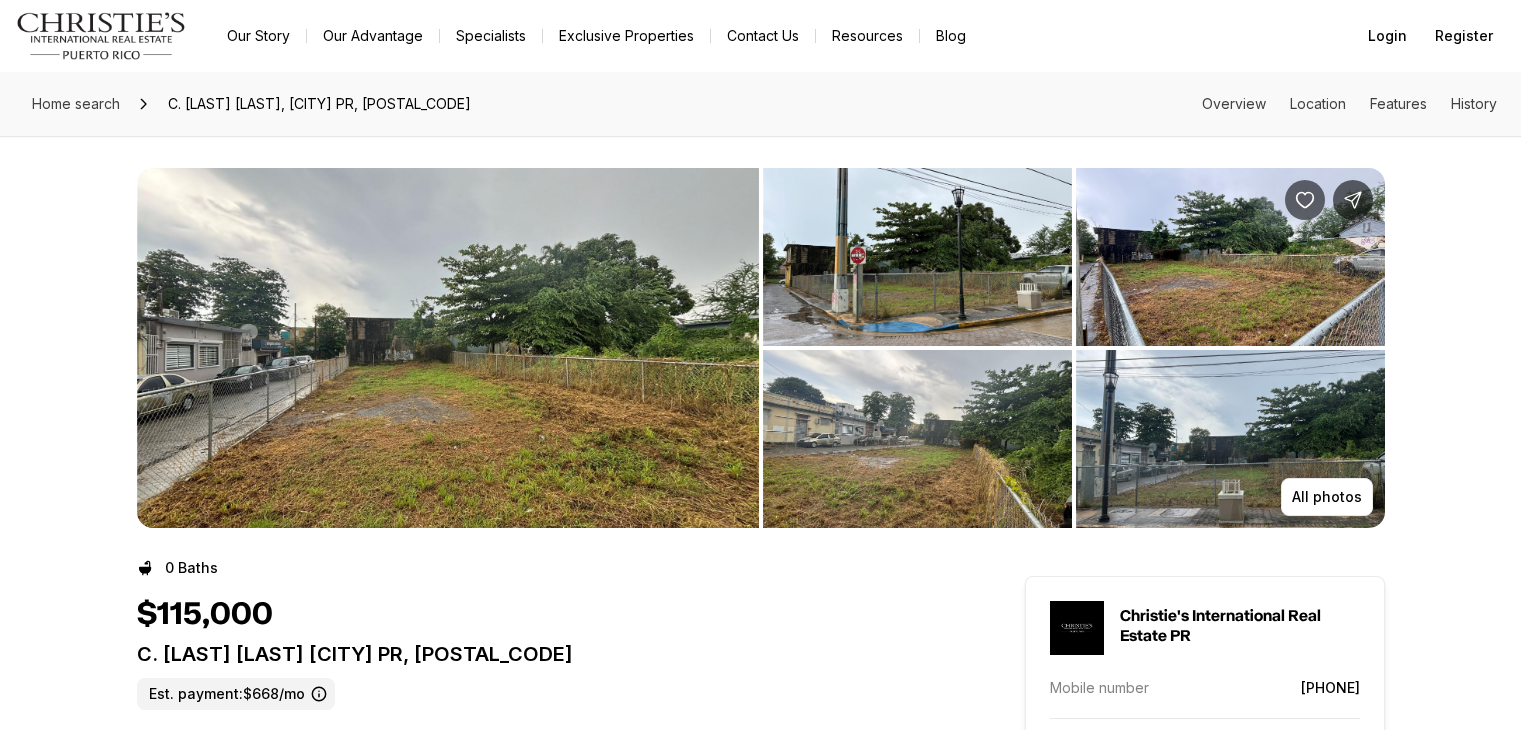 scroll, scrollTop: 0, scrollLeft: 0, axis: both 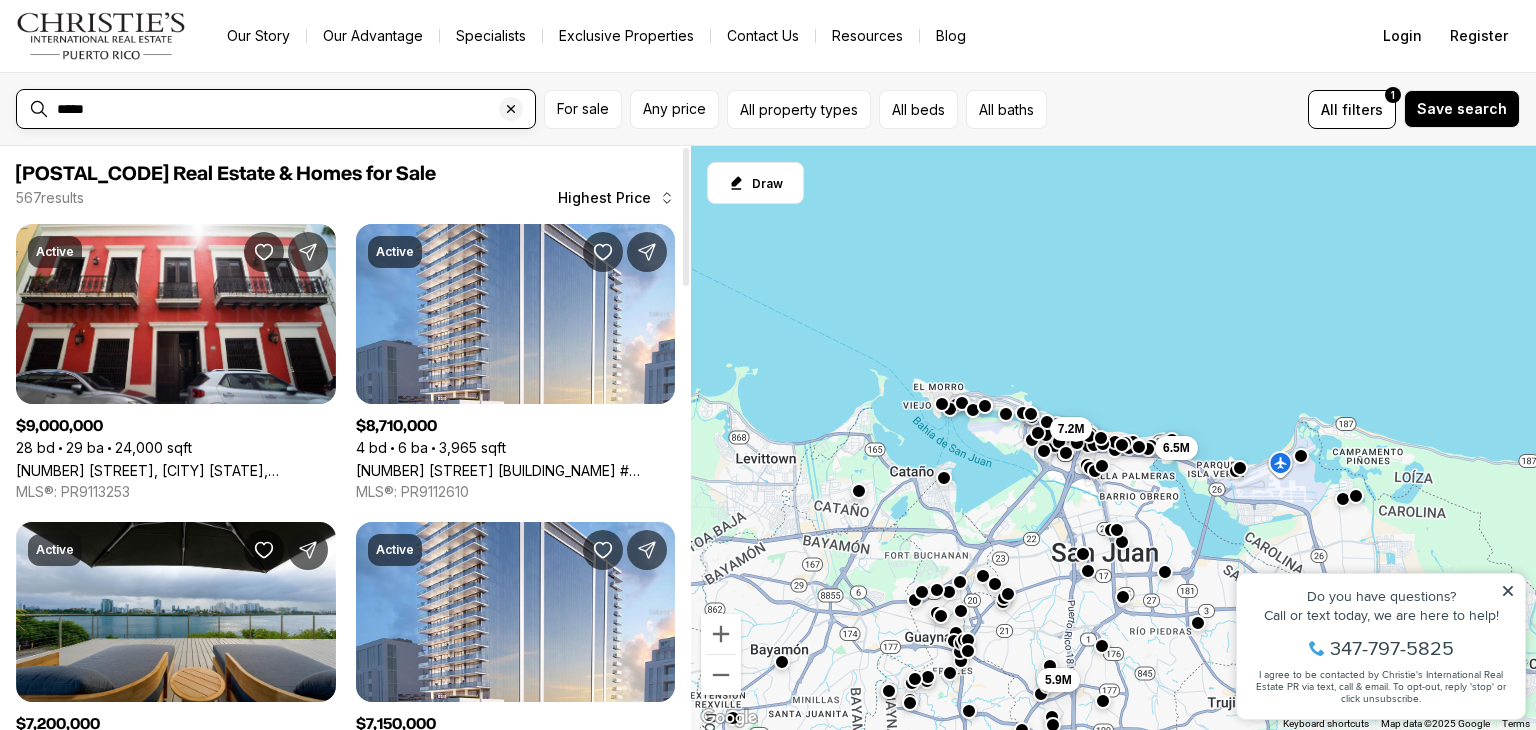 drag, startPoint x: 109, startPoint y: 101, endPoint x: 6, endPoint y: 81, distance: 104.92378 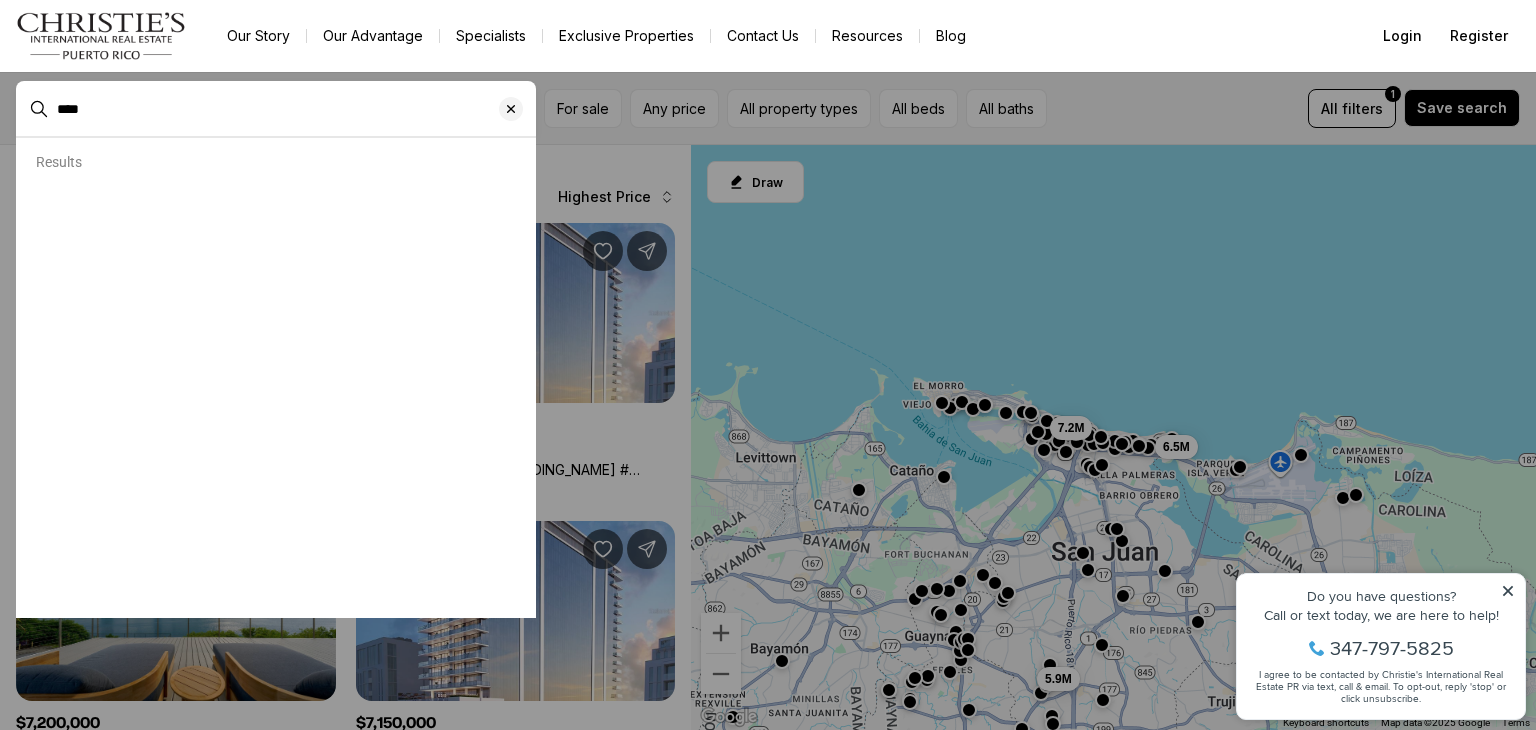 type on "*****" 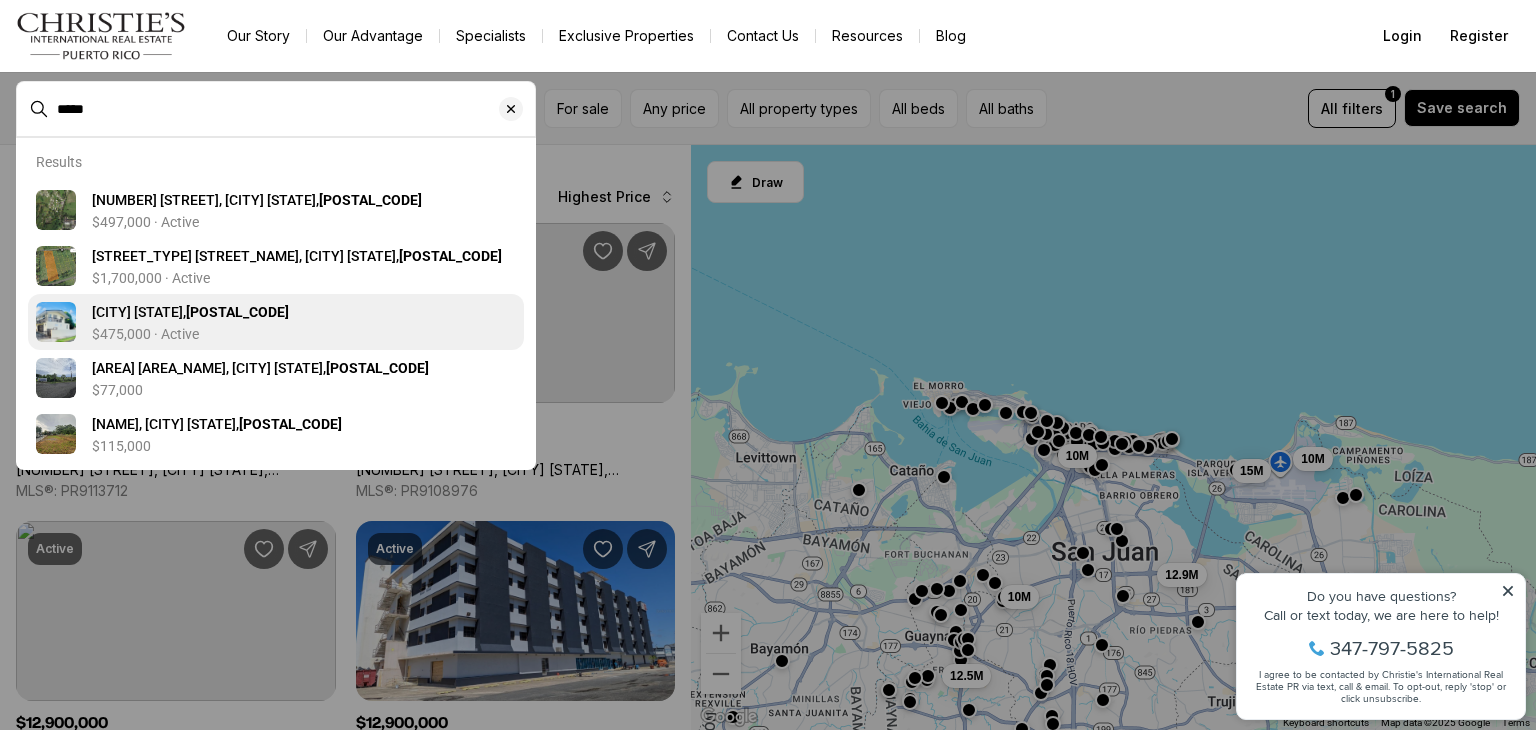 click at bounding box center (56, 322) 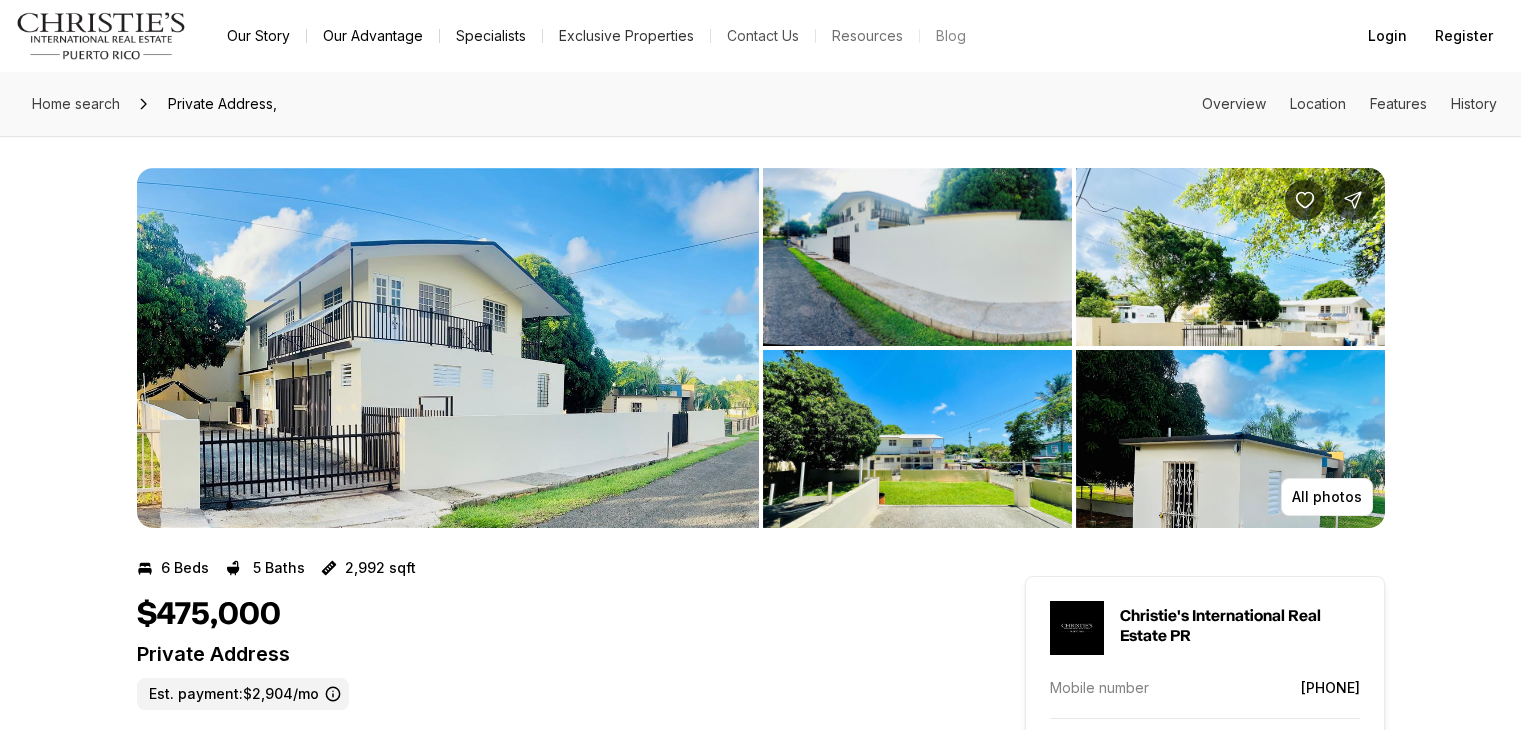 scroll, scrollTop: 0, scrollLeft: 0, axis: both 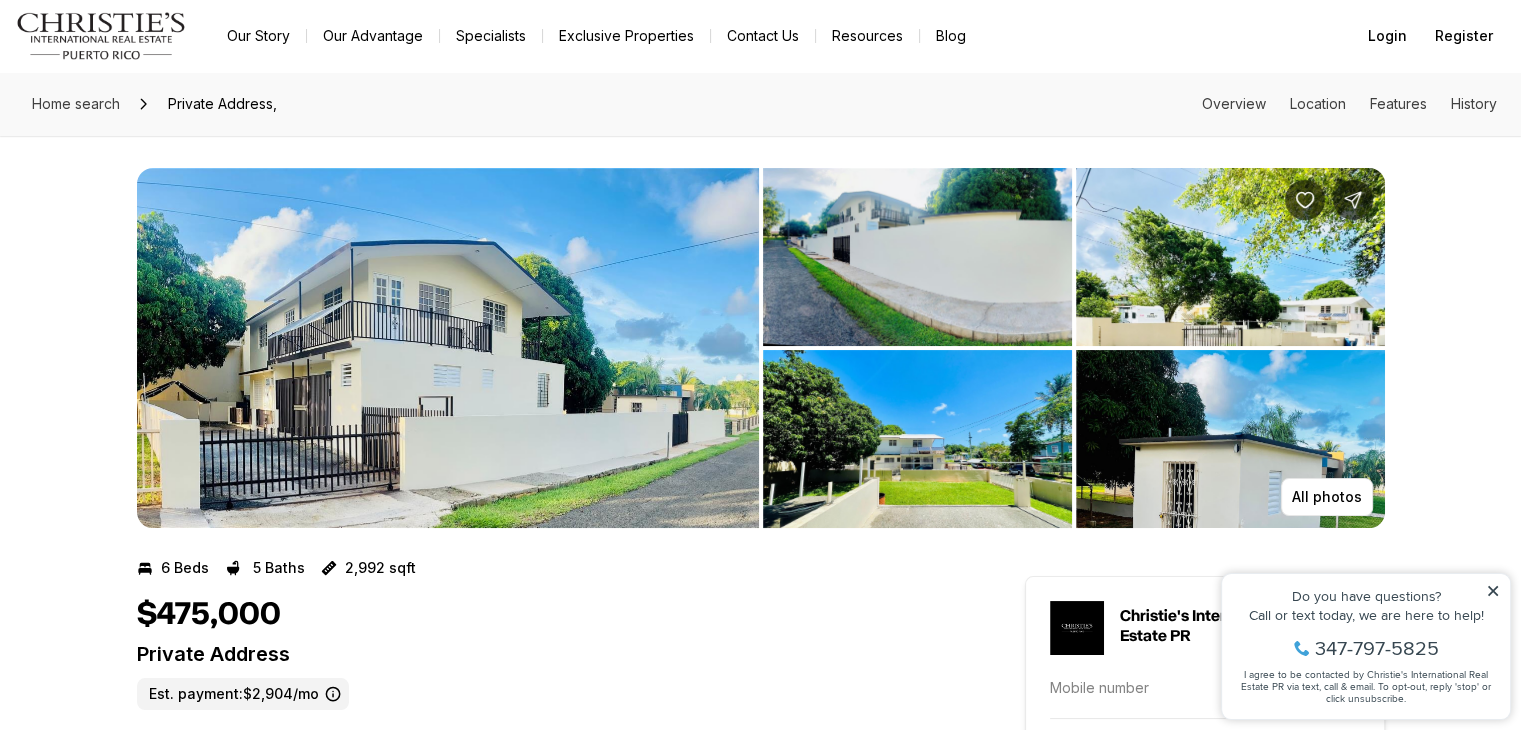 click at bounding box center (917, 257) 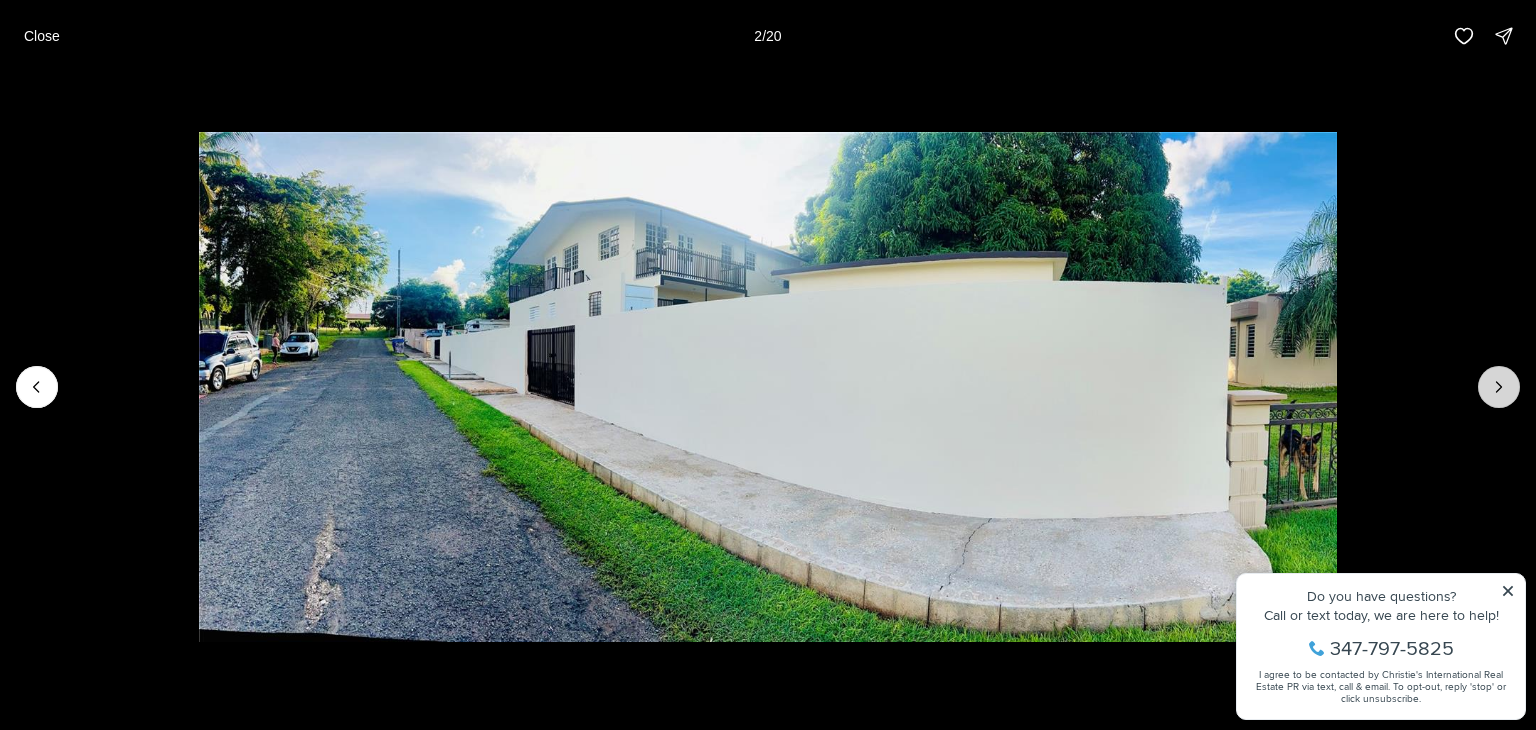 click at bounding box center [1499, 387] 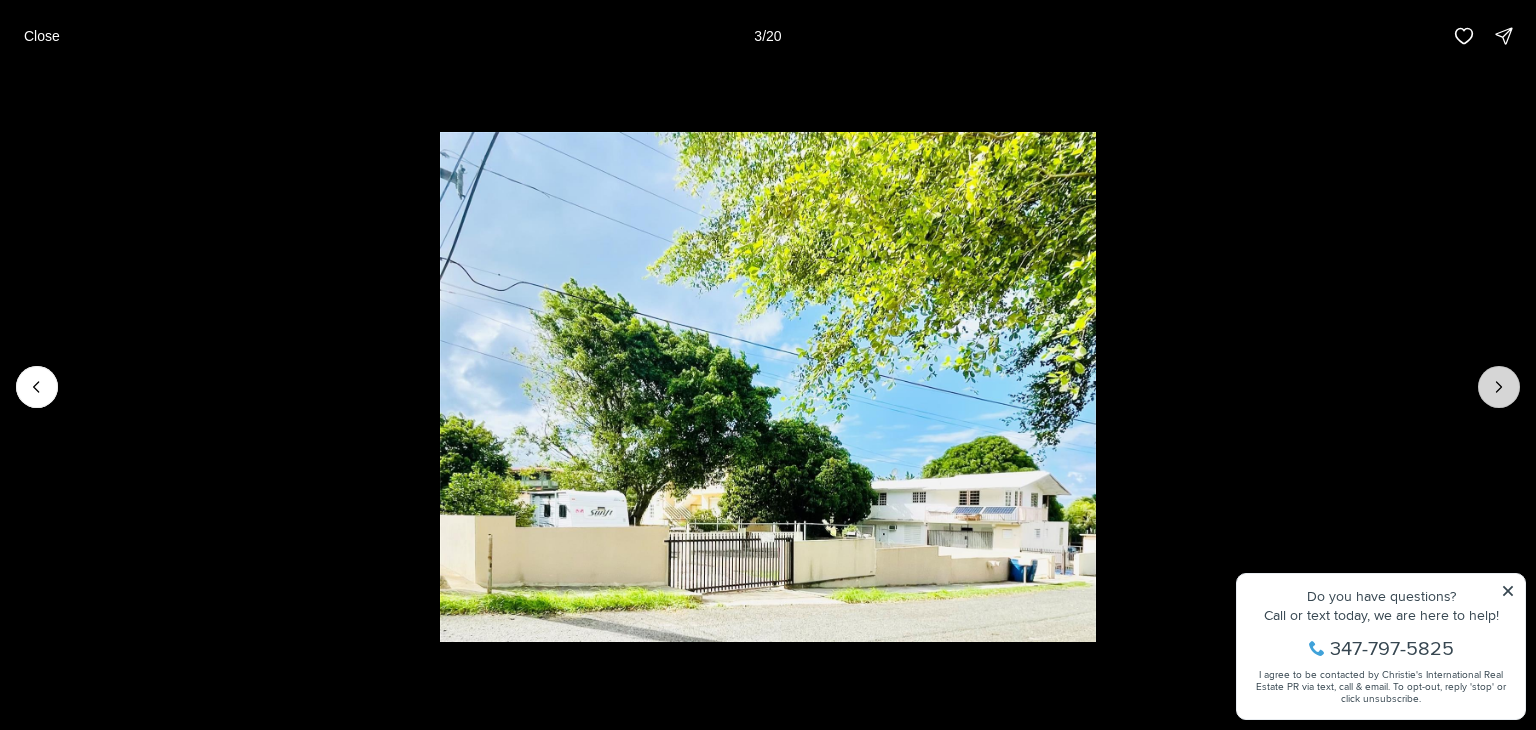 click at bounding box center (1499, 387) 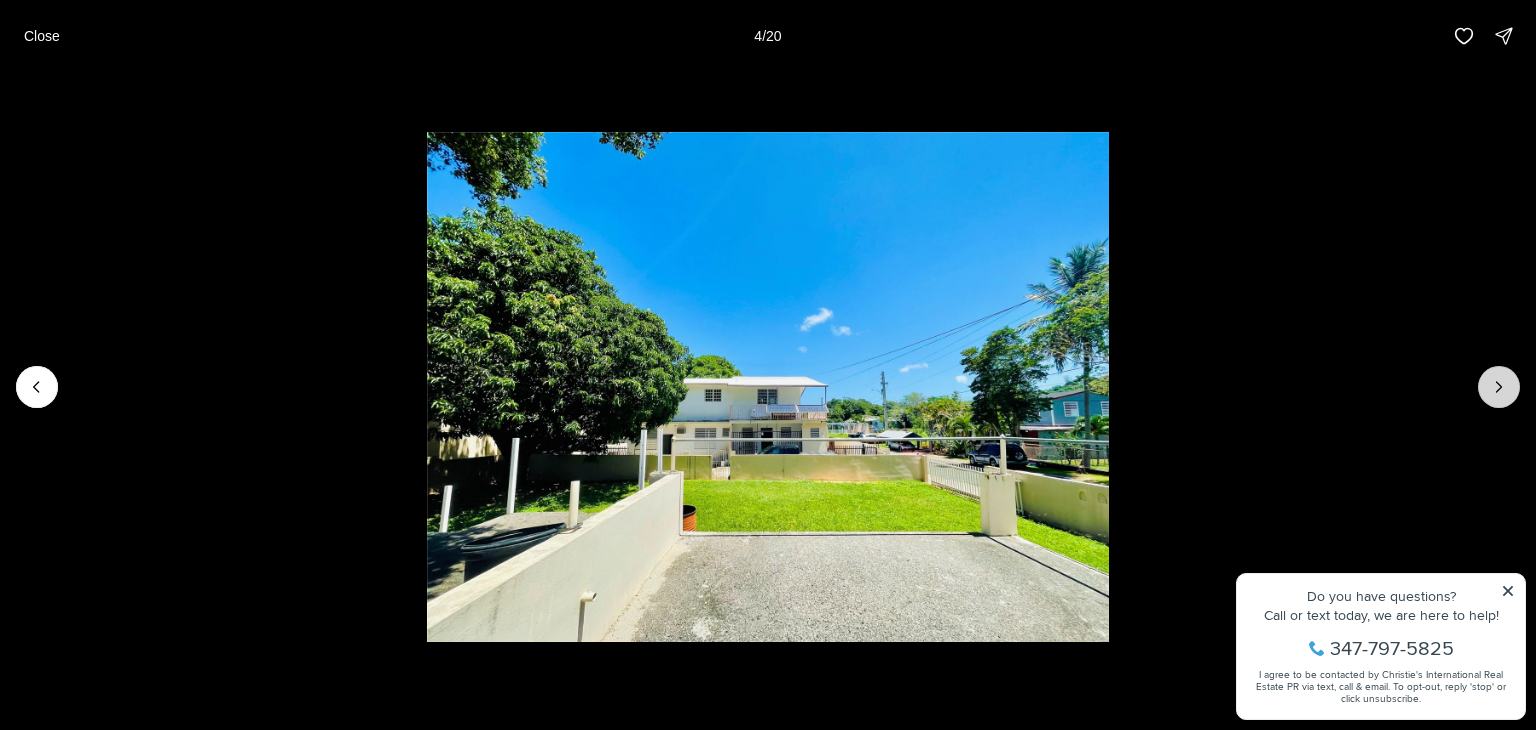click at bounding box center [1499, 387] 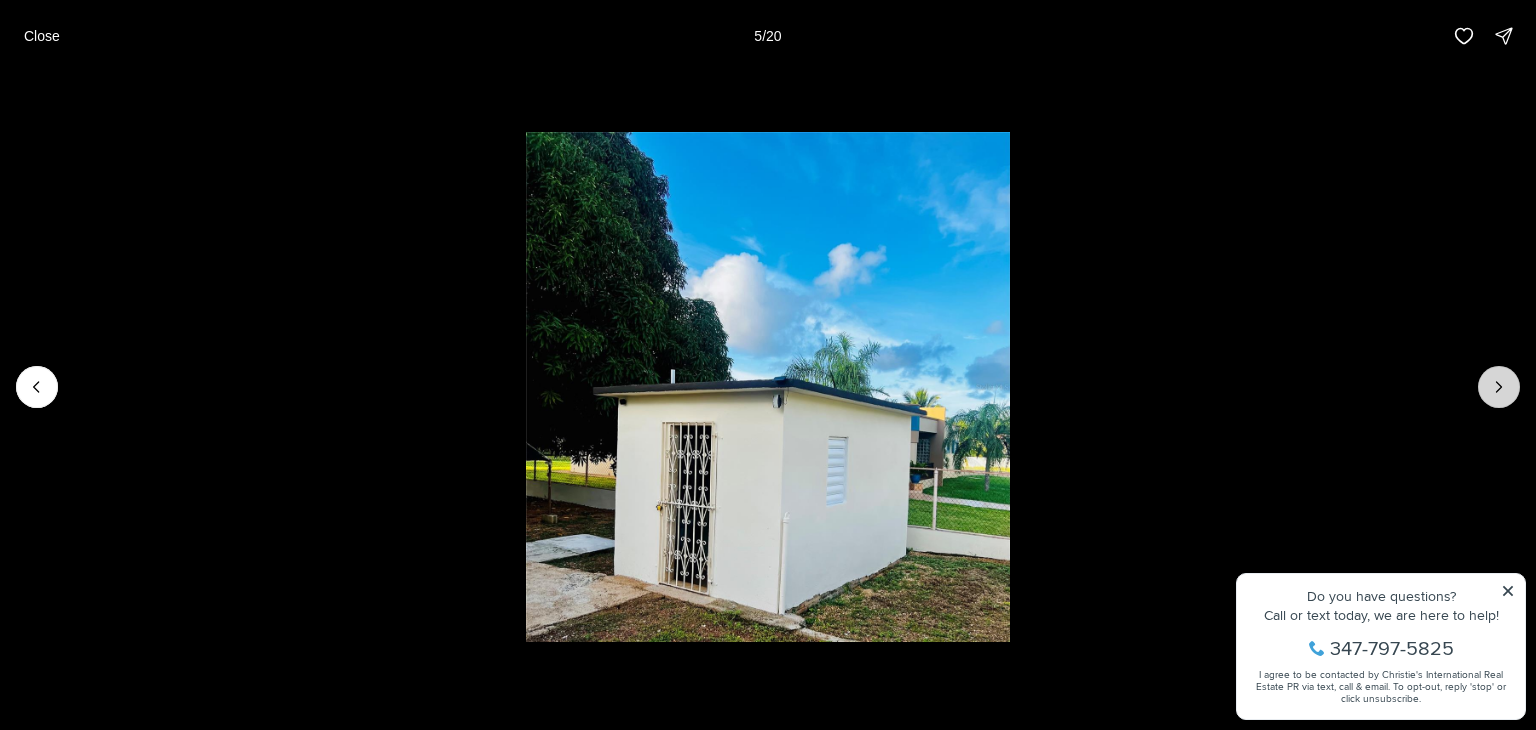 click at bounding box center (1499, 387) 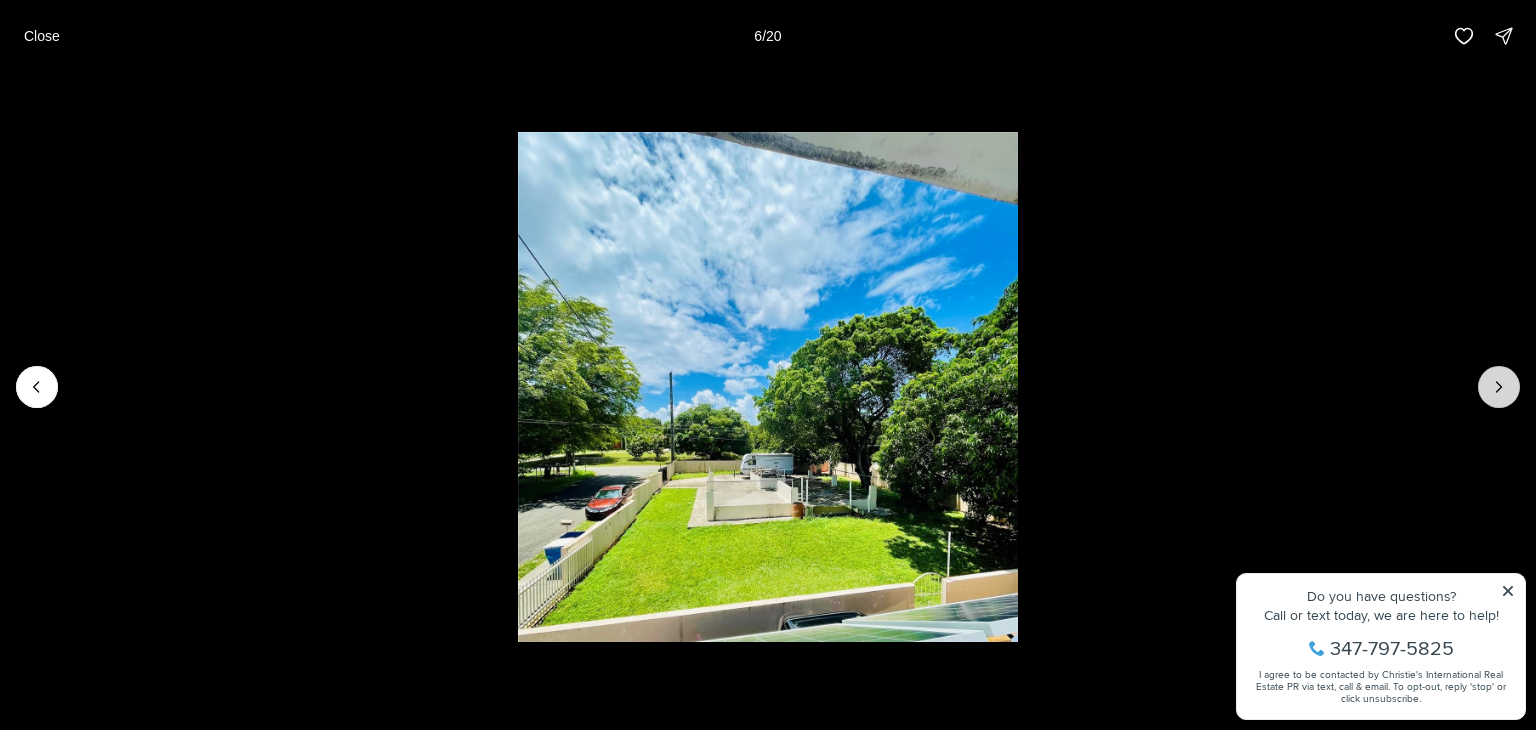 click at bounding box center (1499, 387) 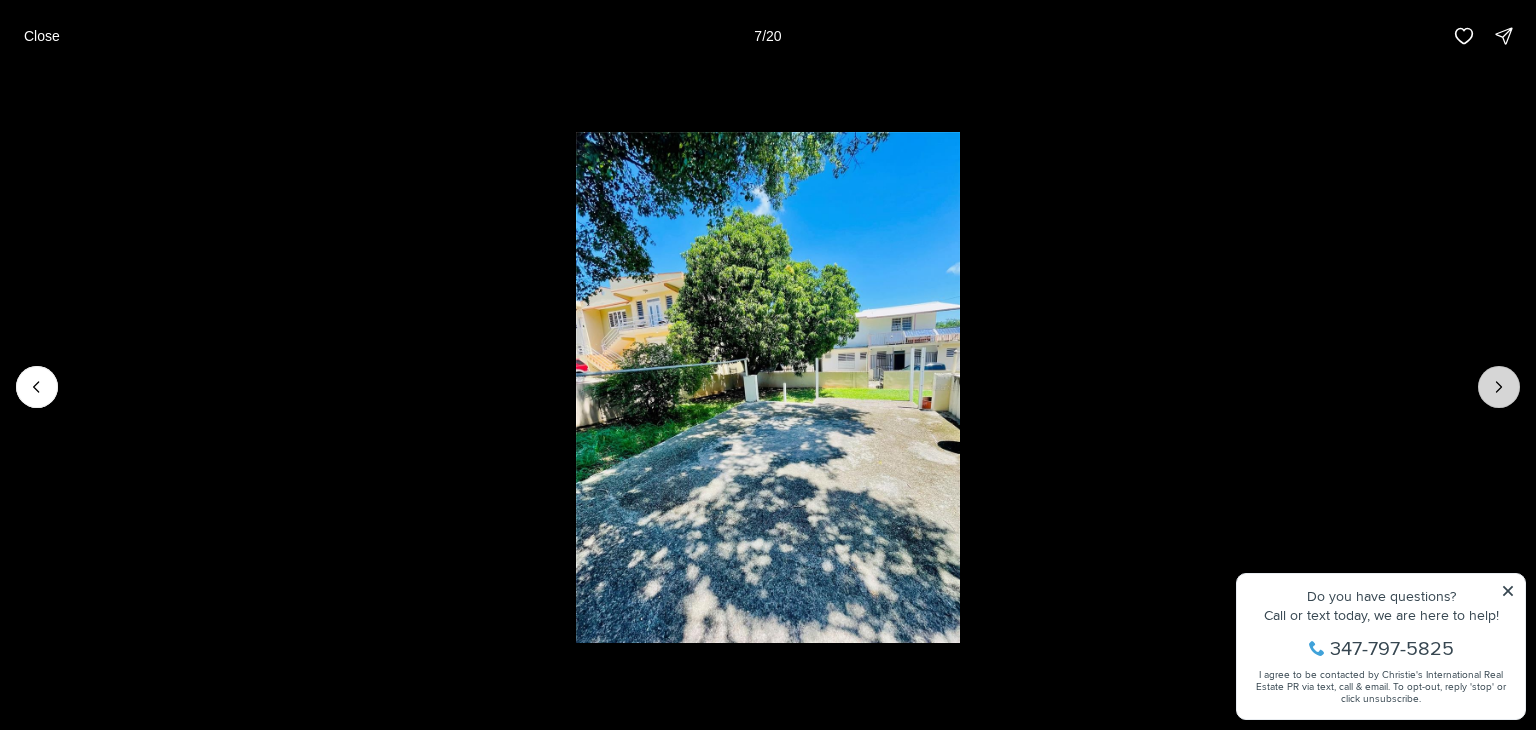 click at bounding box center [1499, 387] 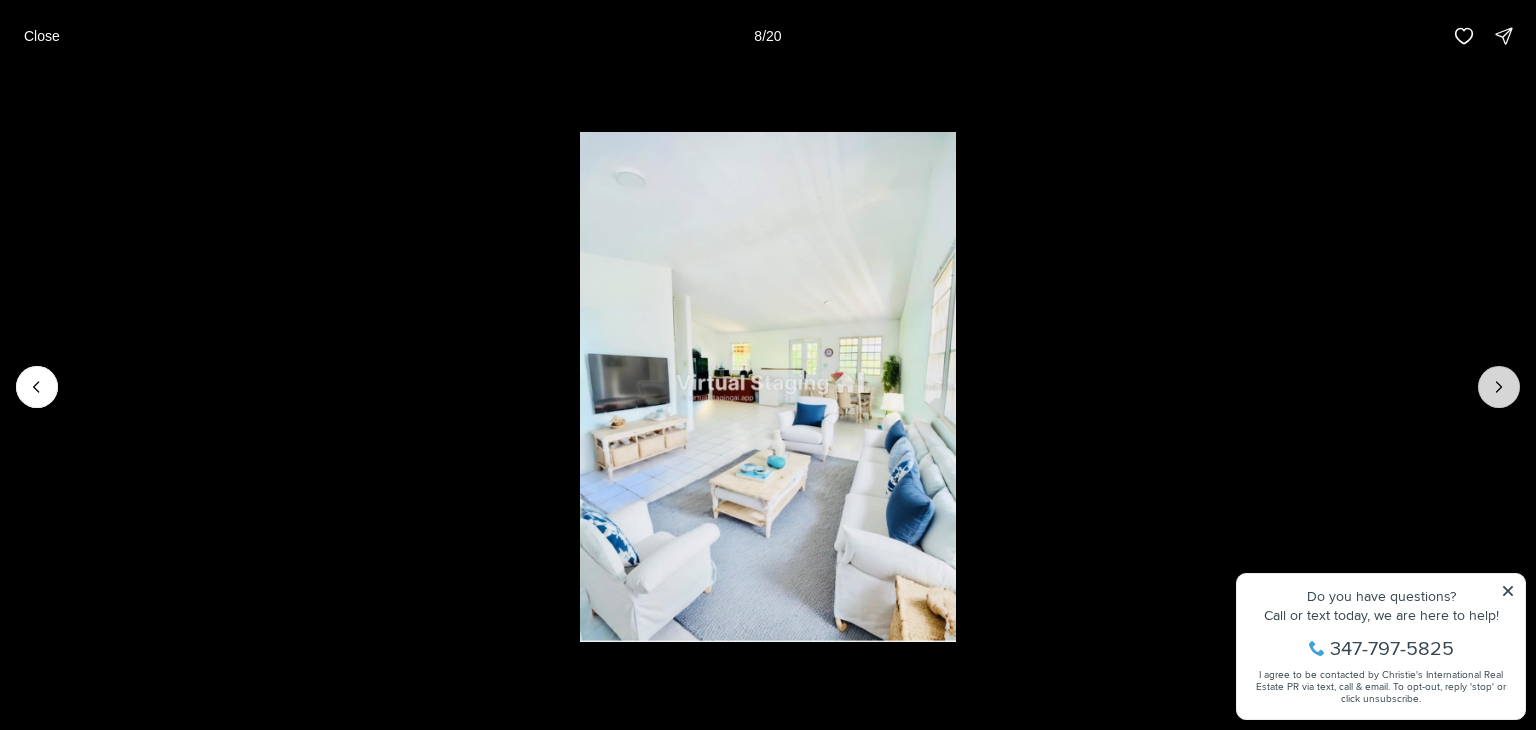 click at bounding box center (1499, 387) 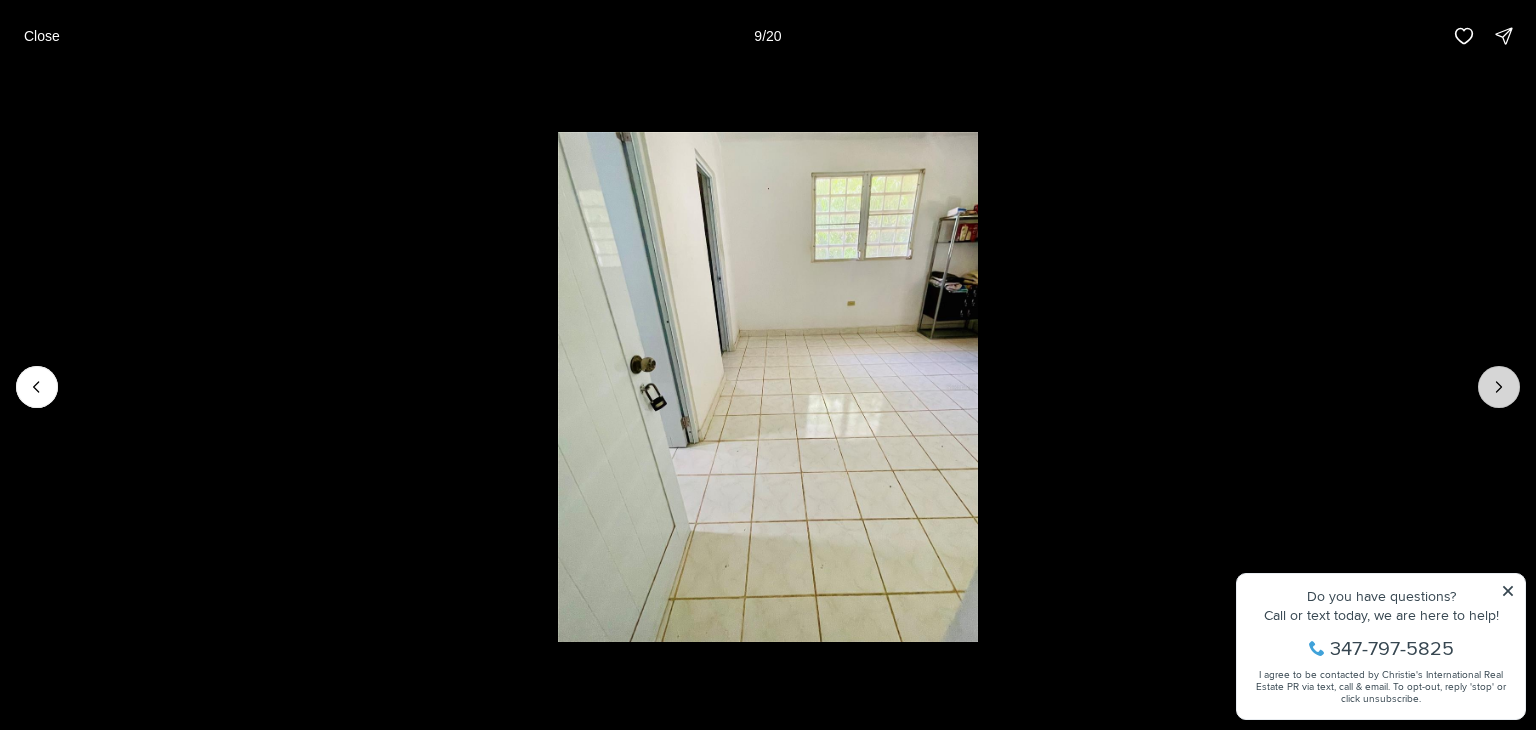 click at bounding box center (1499, 387) 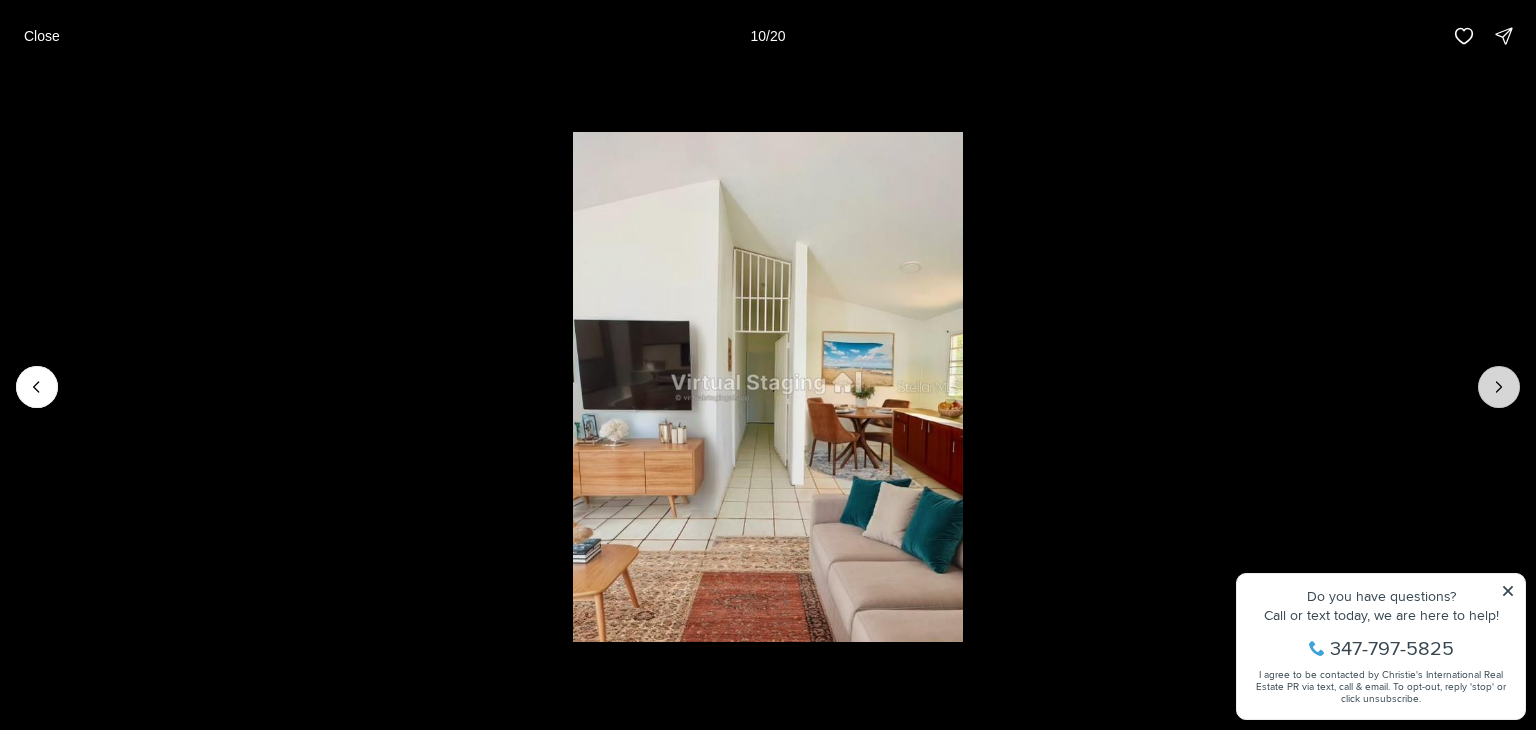 click at bounding box center [1499, 387] 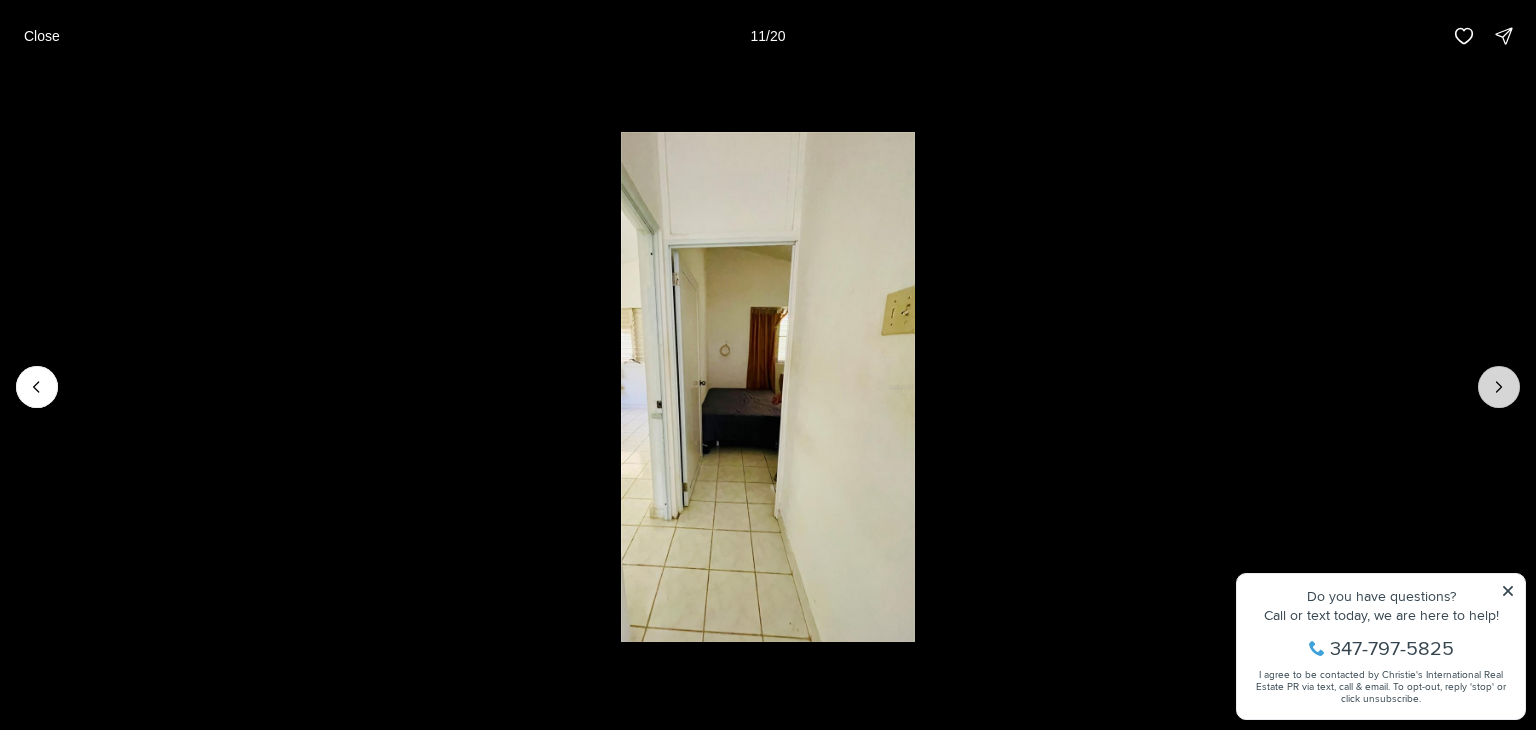 click at bounding box center [1499, 387] 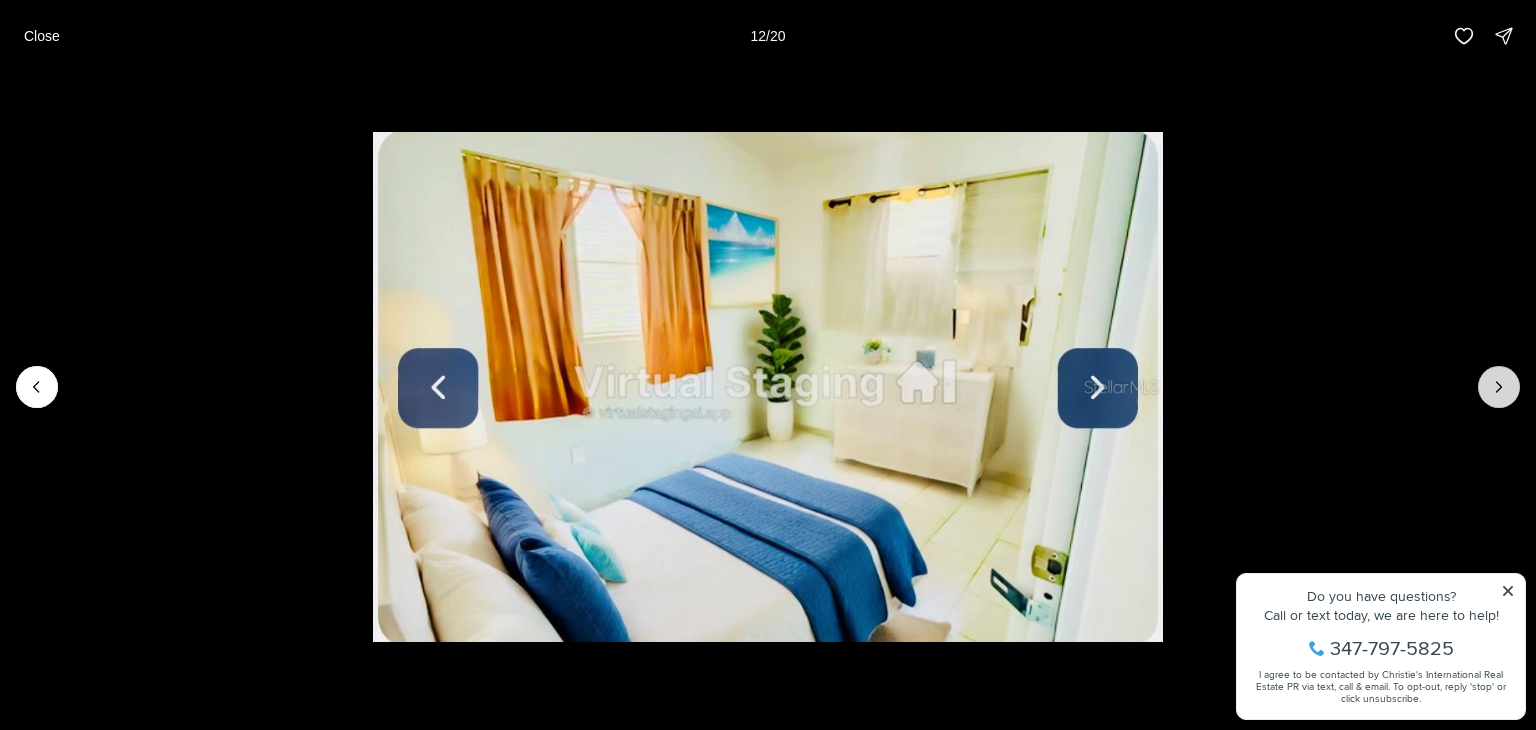 click at bounding box center [1499, 387] 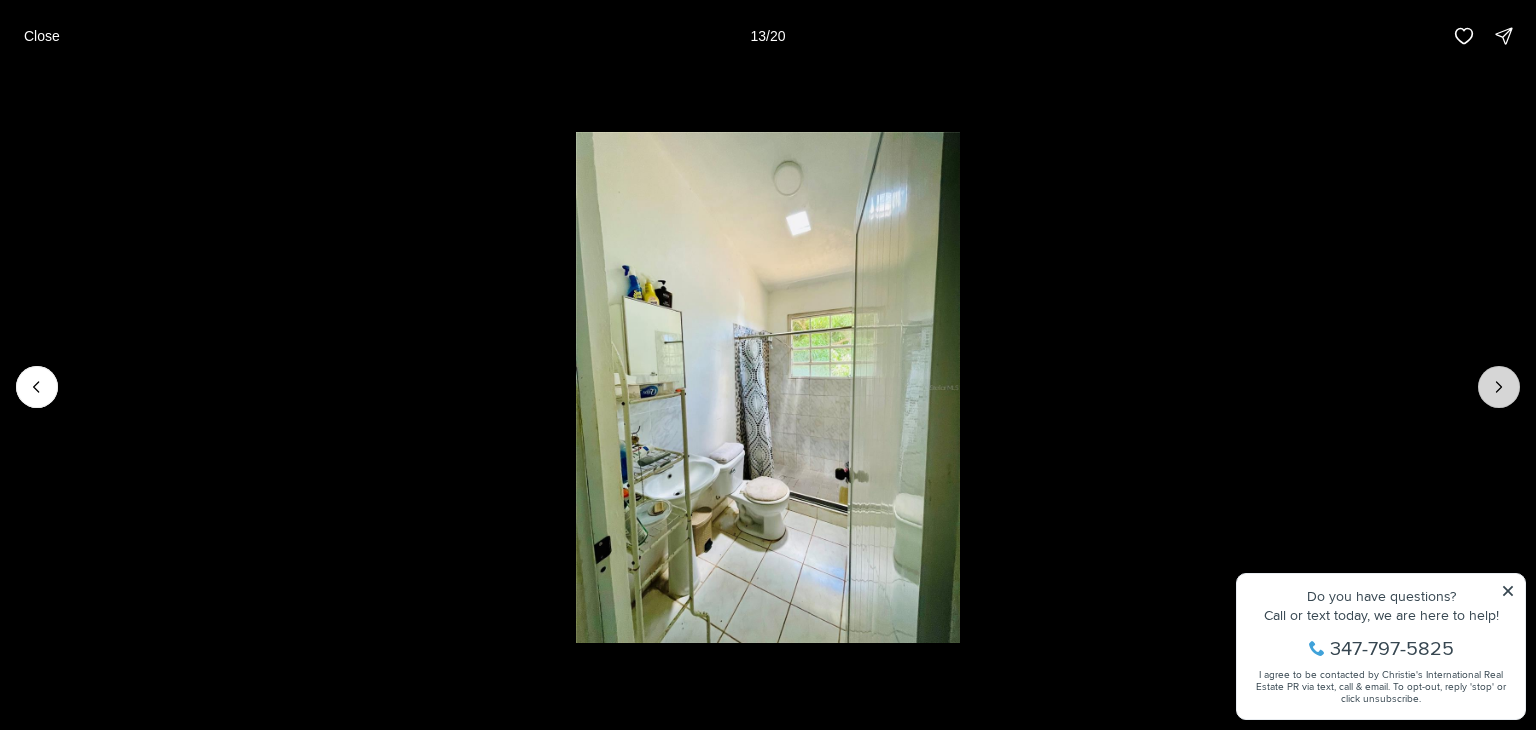 click at bounding box center [1499, 387] 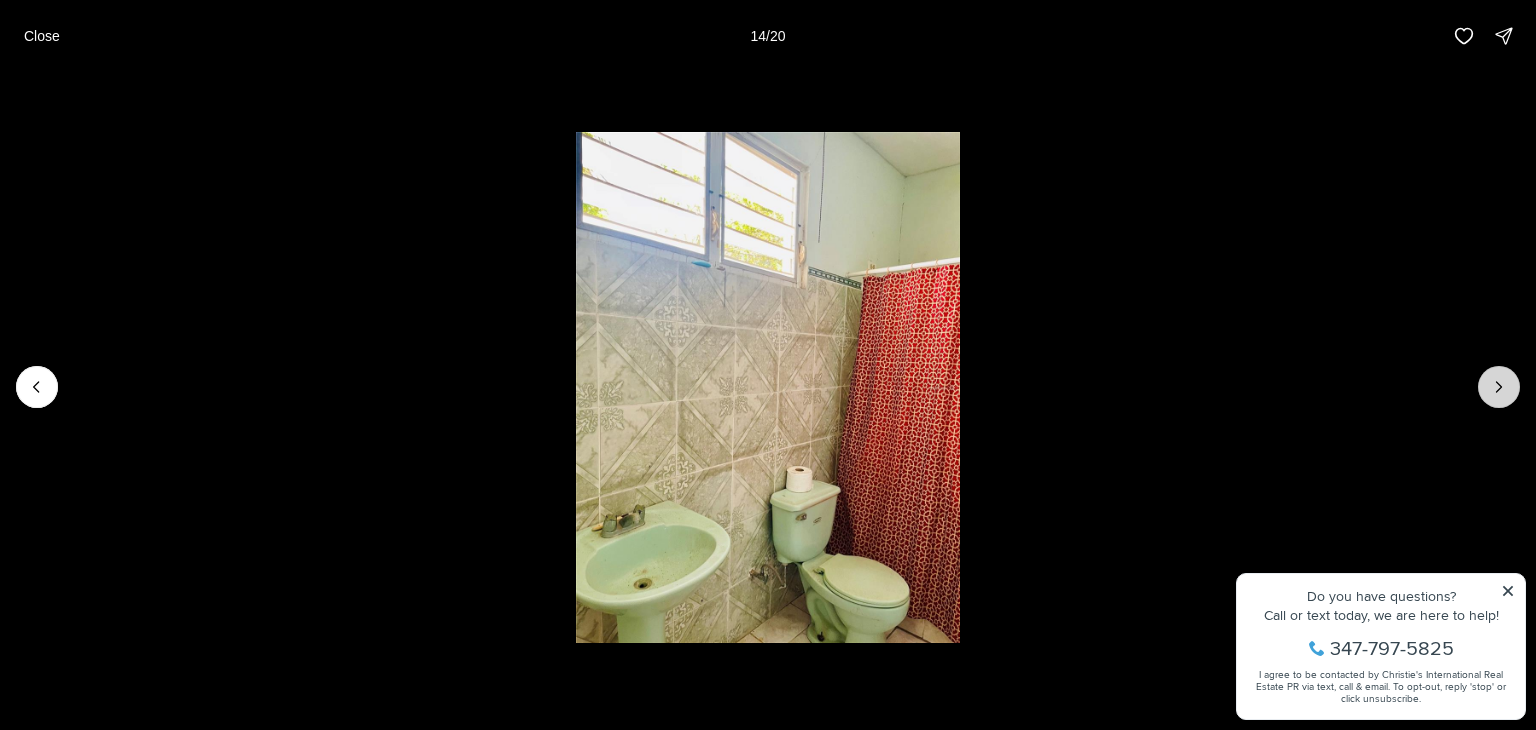 click at bounding box center [1499, 387] 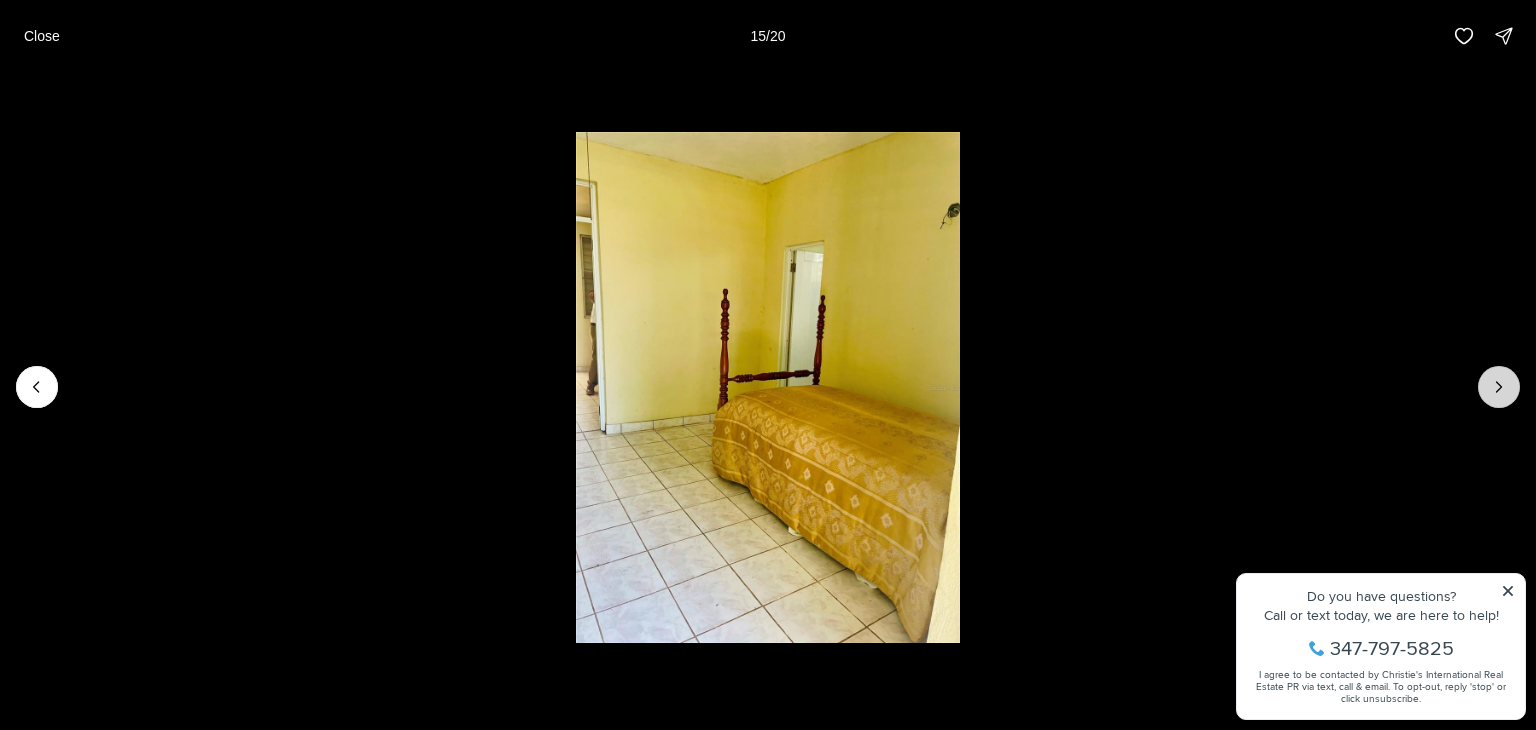 click at bounding box center [1499, 387] 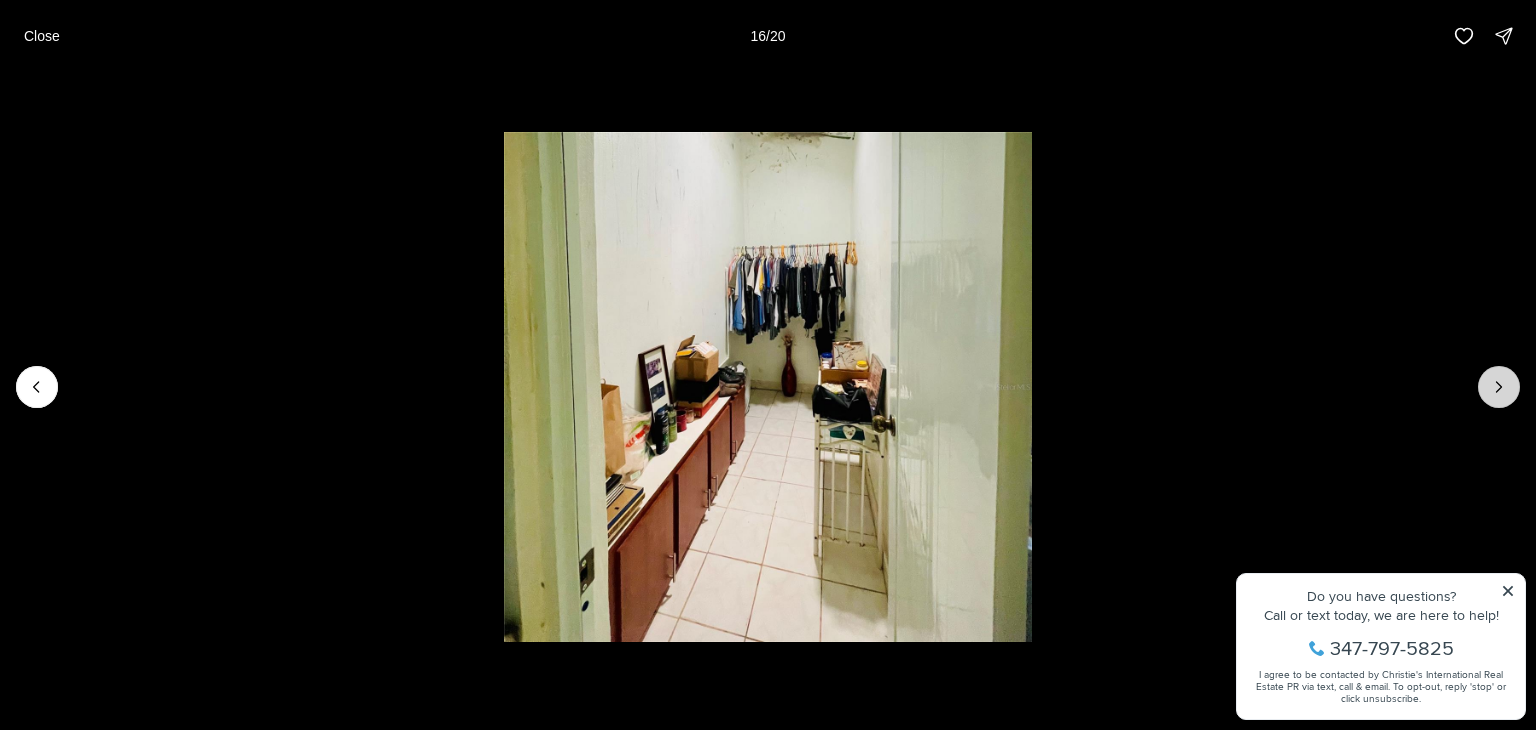click at bounding box center [1499, 387] 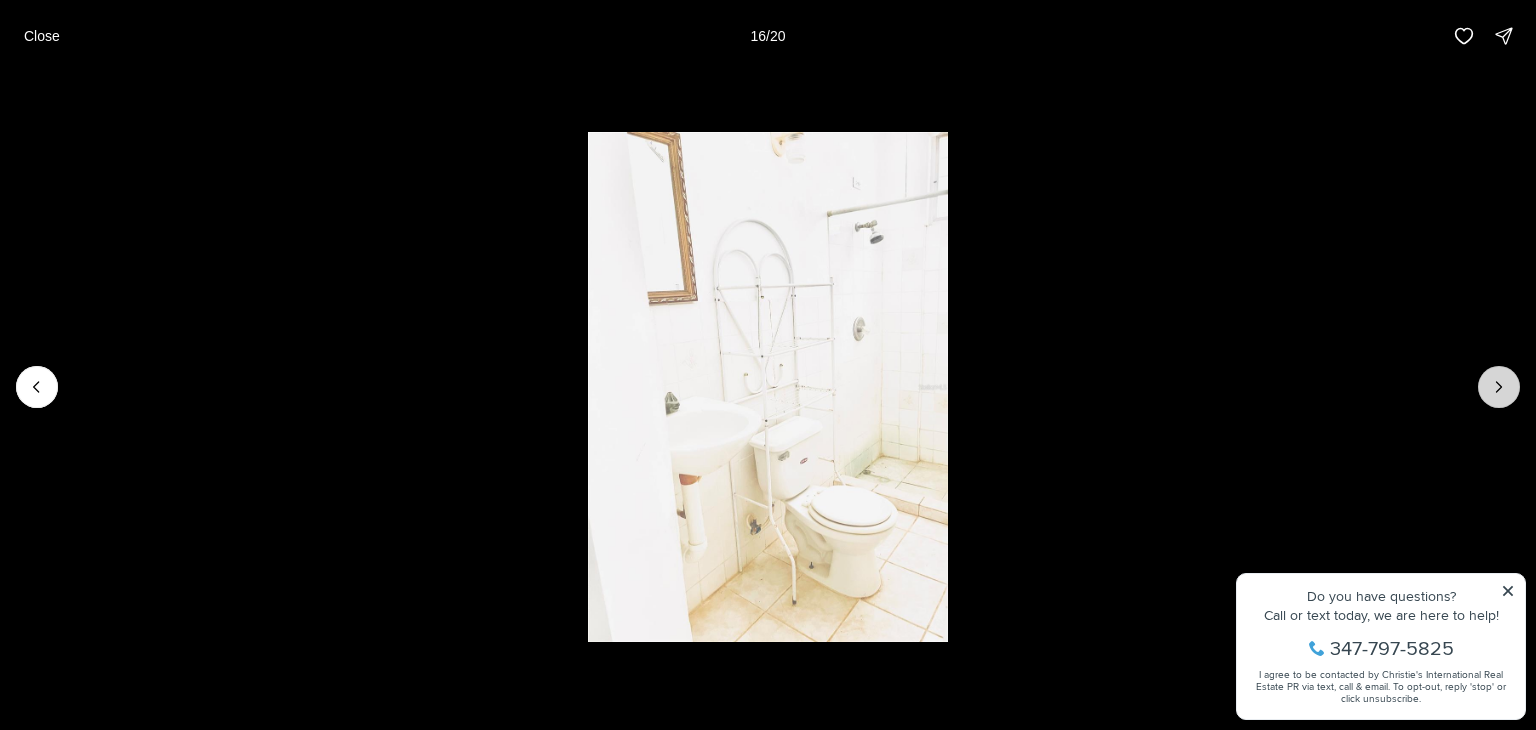 click at bounding box center (1499, 387) 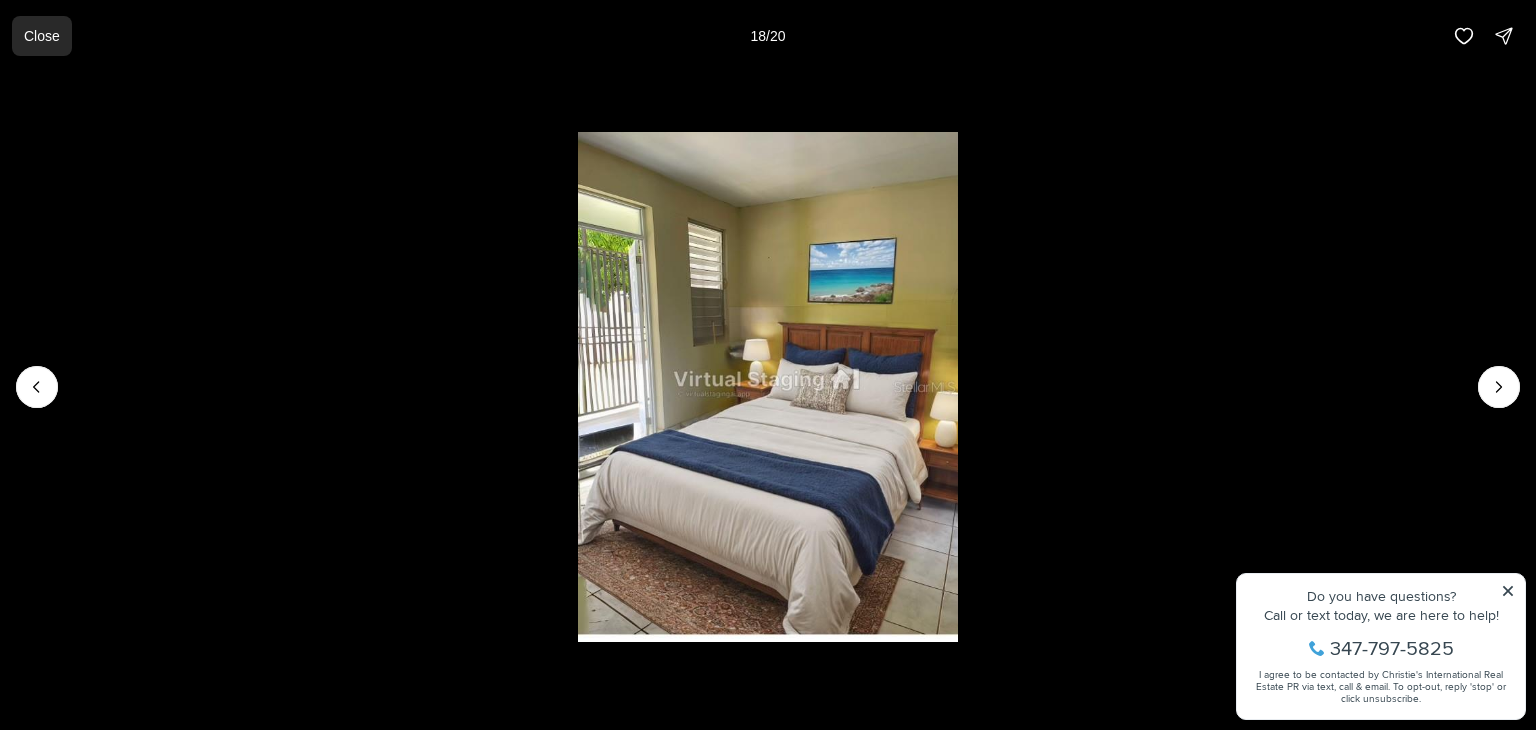 click on "Close" at bounding box center (42, 36) 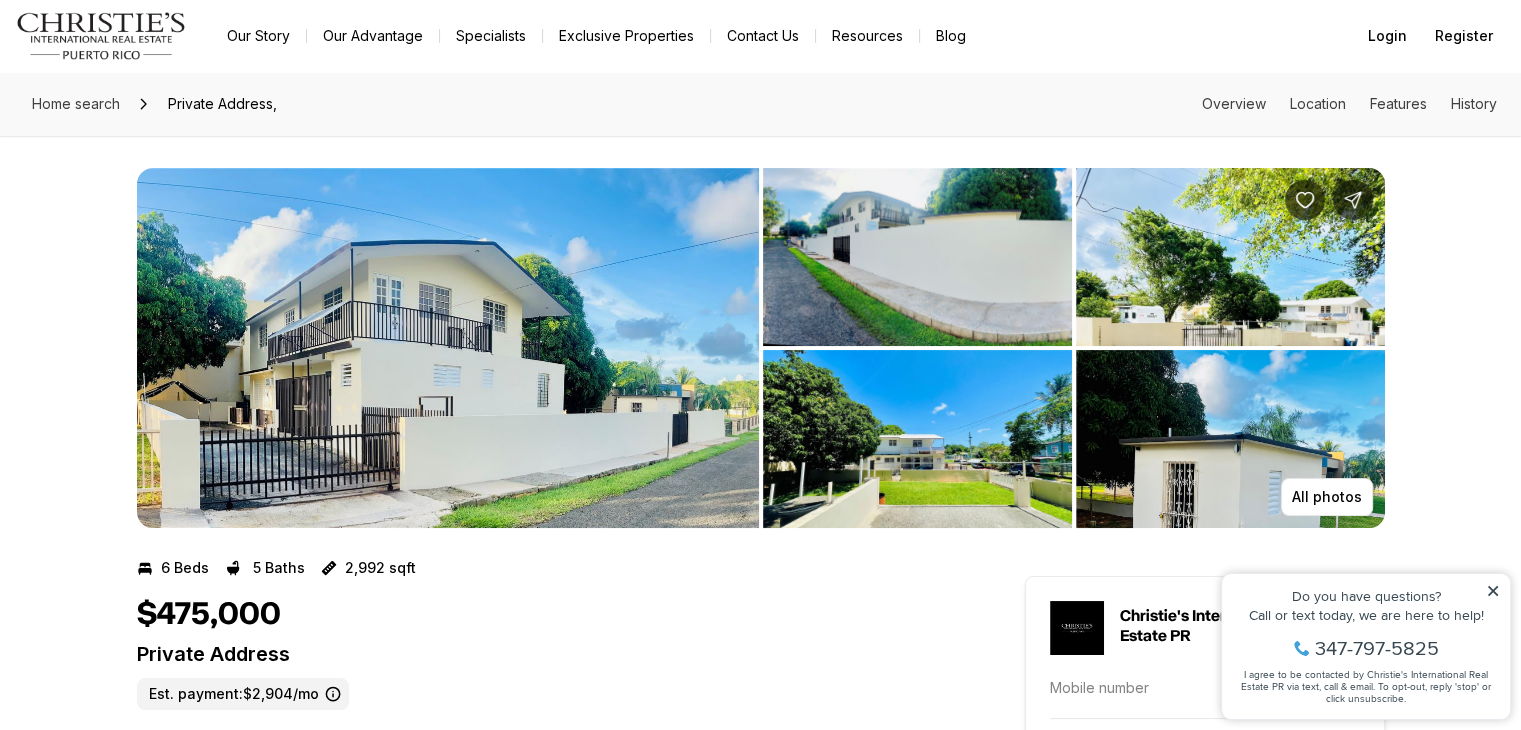 click at bounding box center (917, 439) 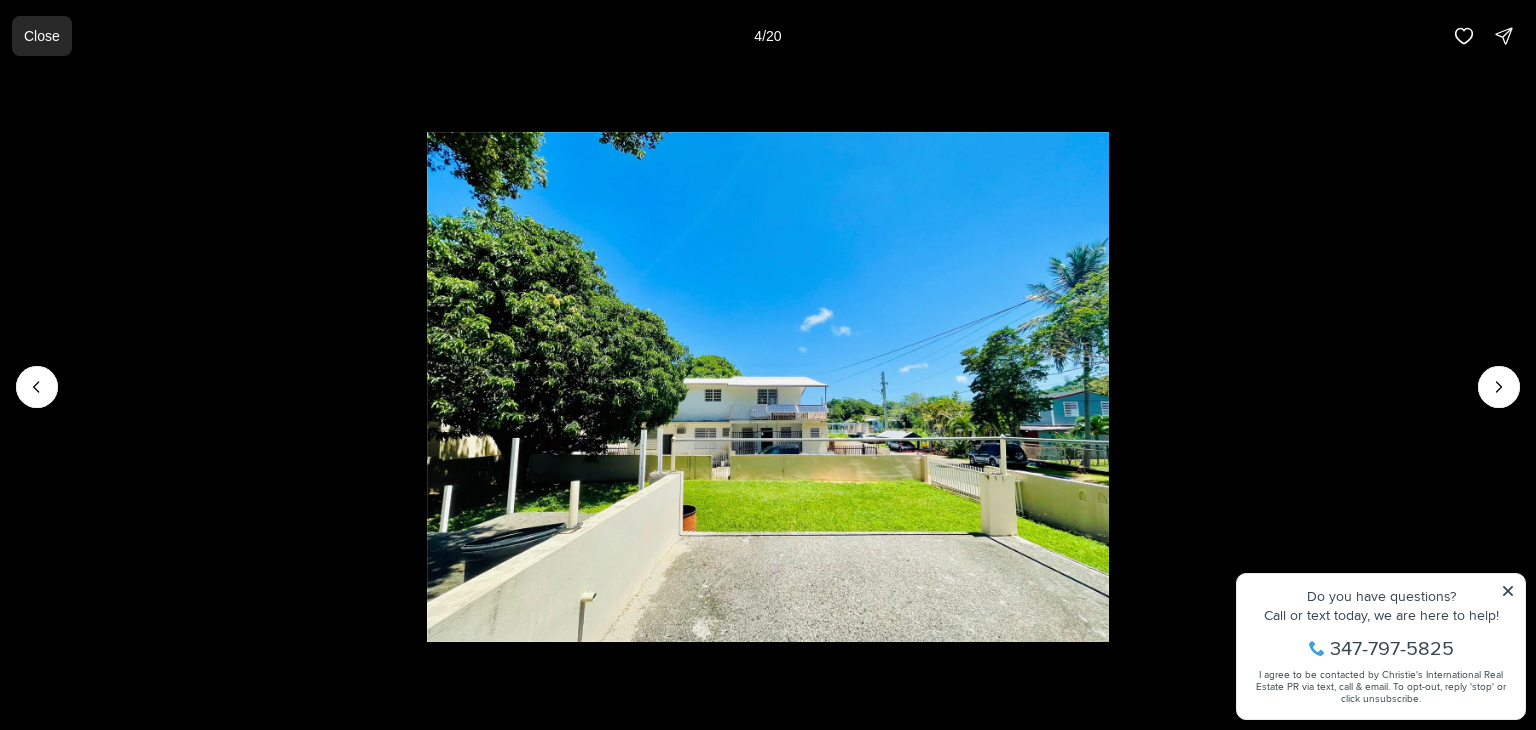 click on "Close" at bounding box center (42, 36) 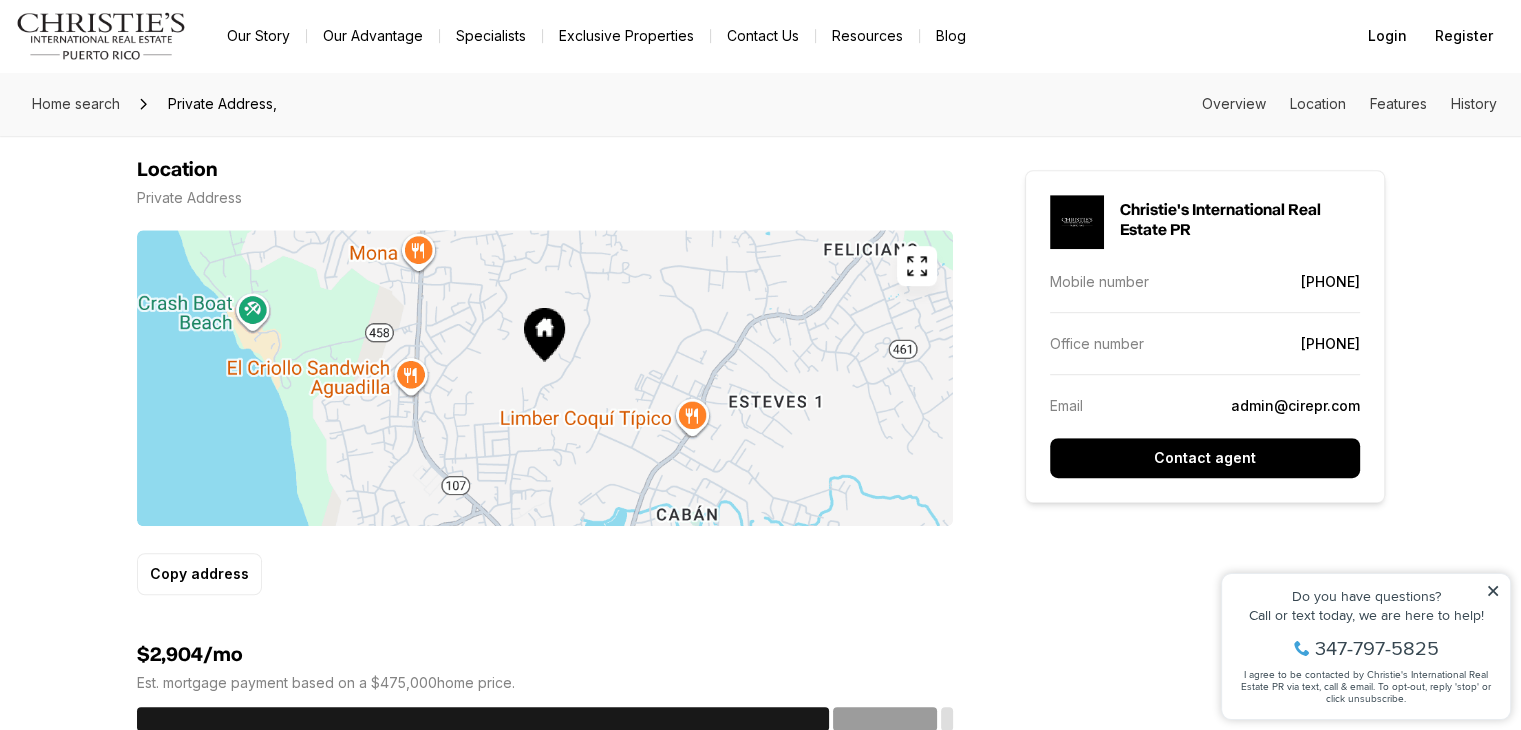 scroll, scrollTop: 1200, scrollLeft: 0, axis: vertical 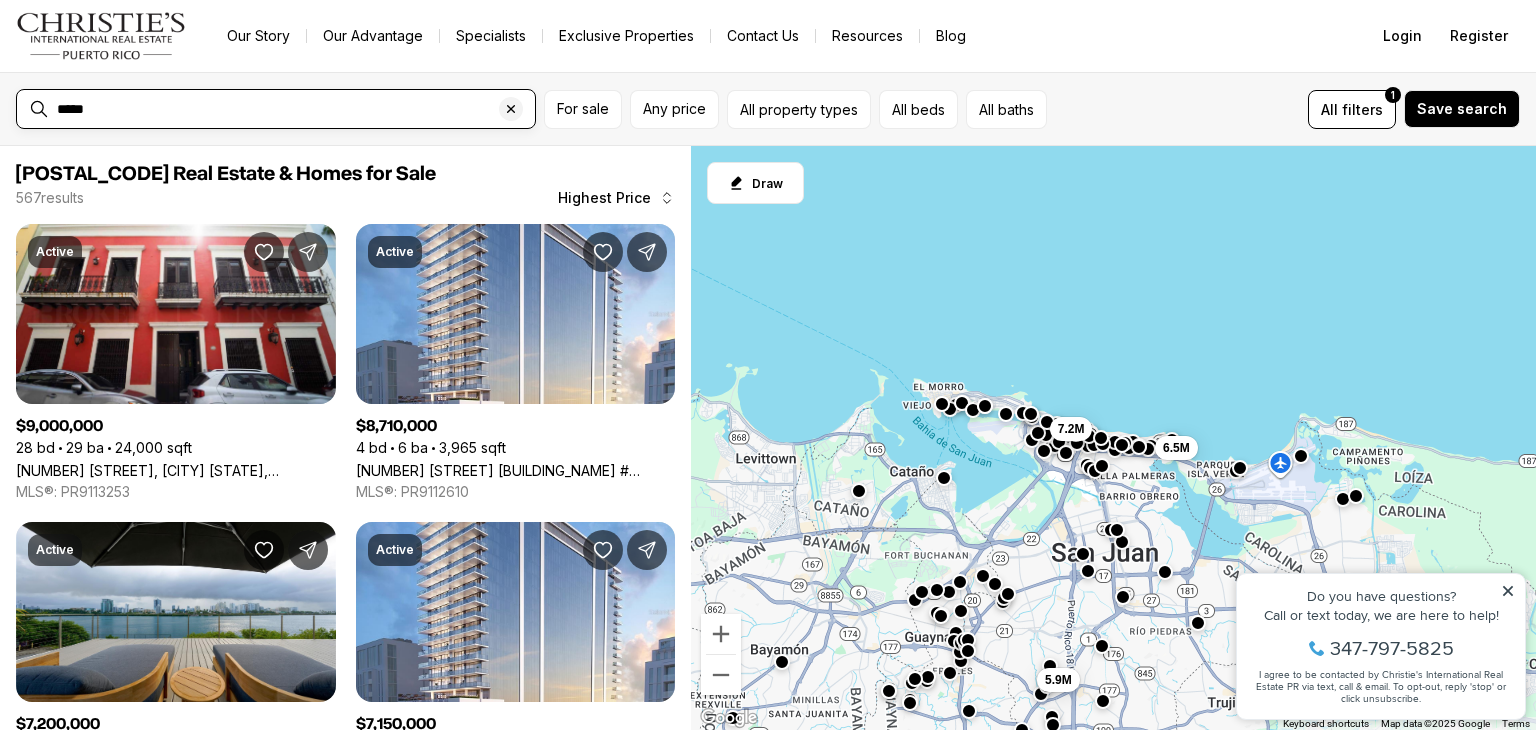 drag, startPoint x: 362, startPoint y: 115, endPoint x: 0, endPoint y: 45, distance: 368.70584 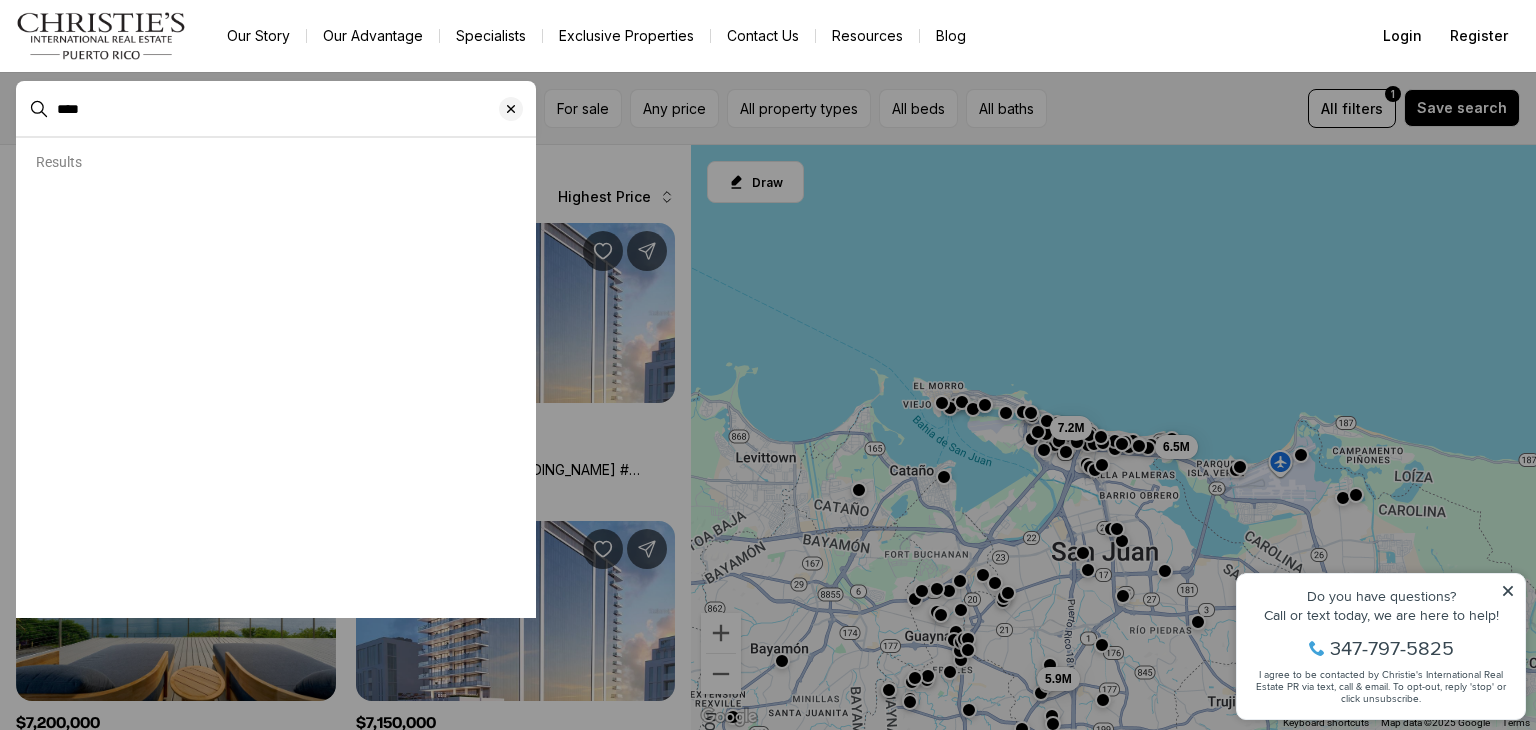 type on "*****" 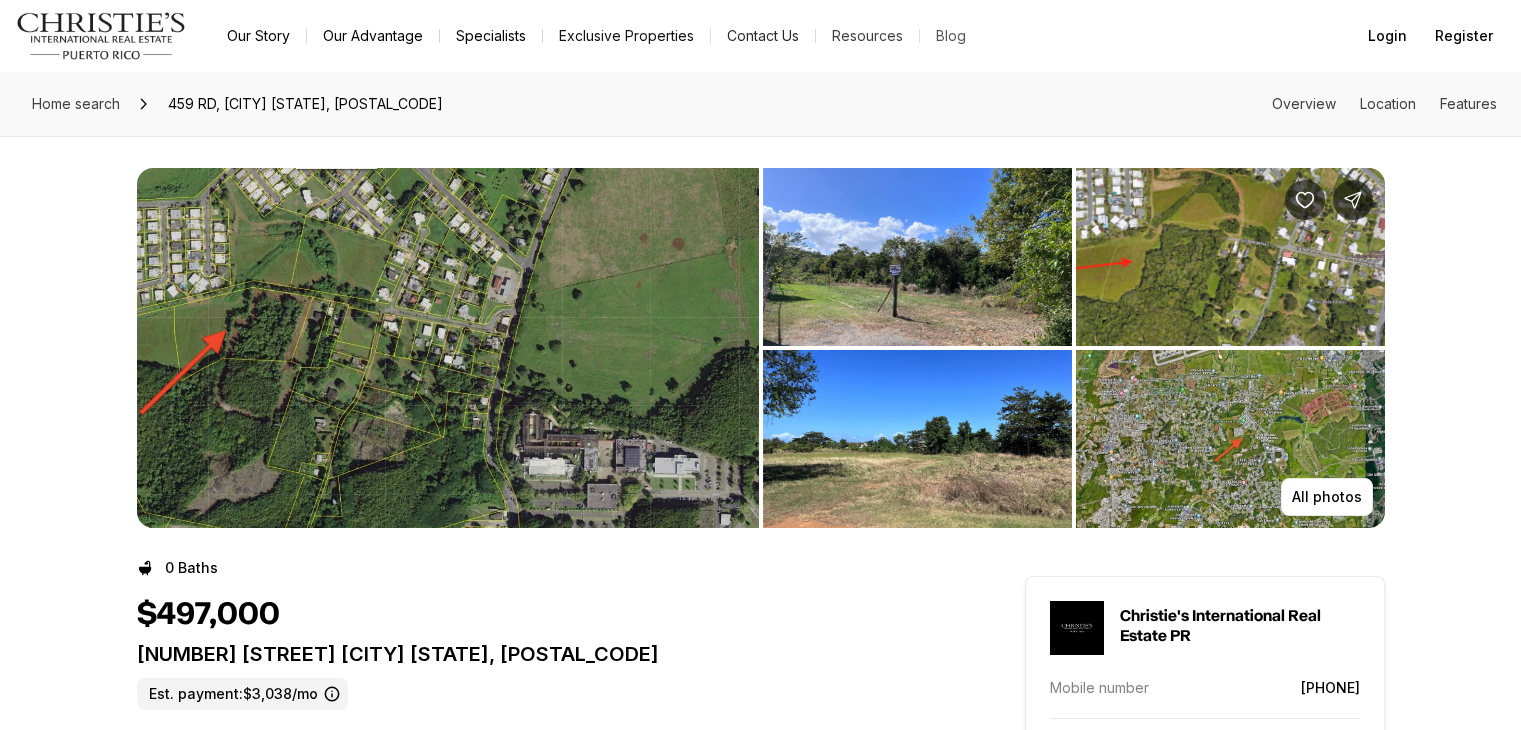 scroll, scrollTop: 0, scrollLeft: 0, axis: both 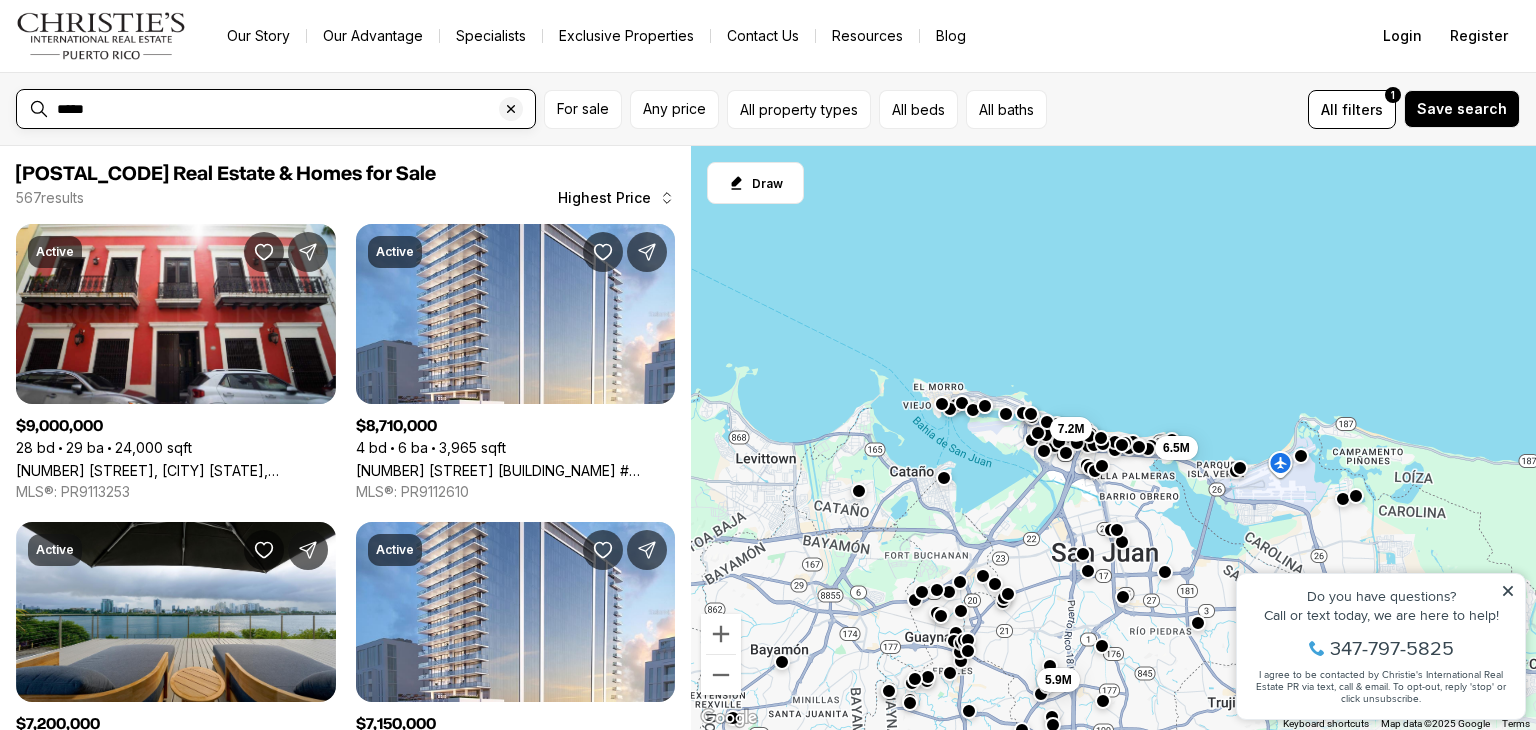 click on "*****" at bounding box center [292, 109] 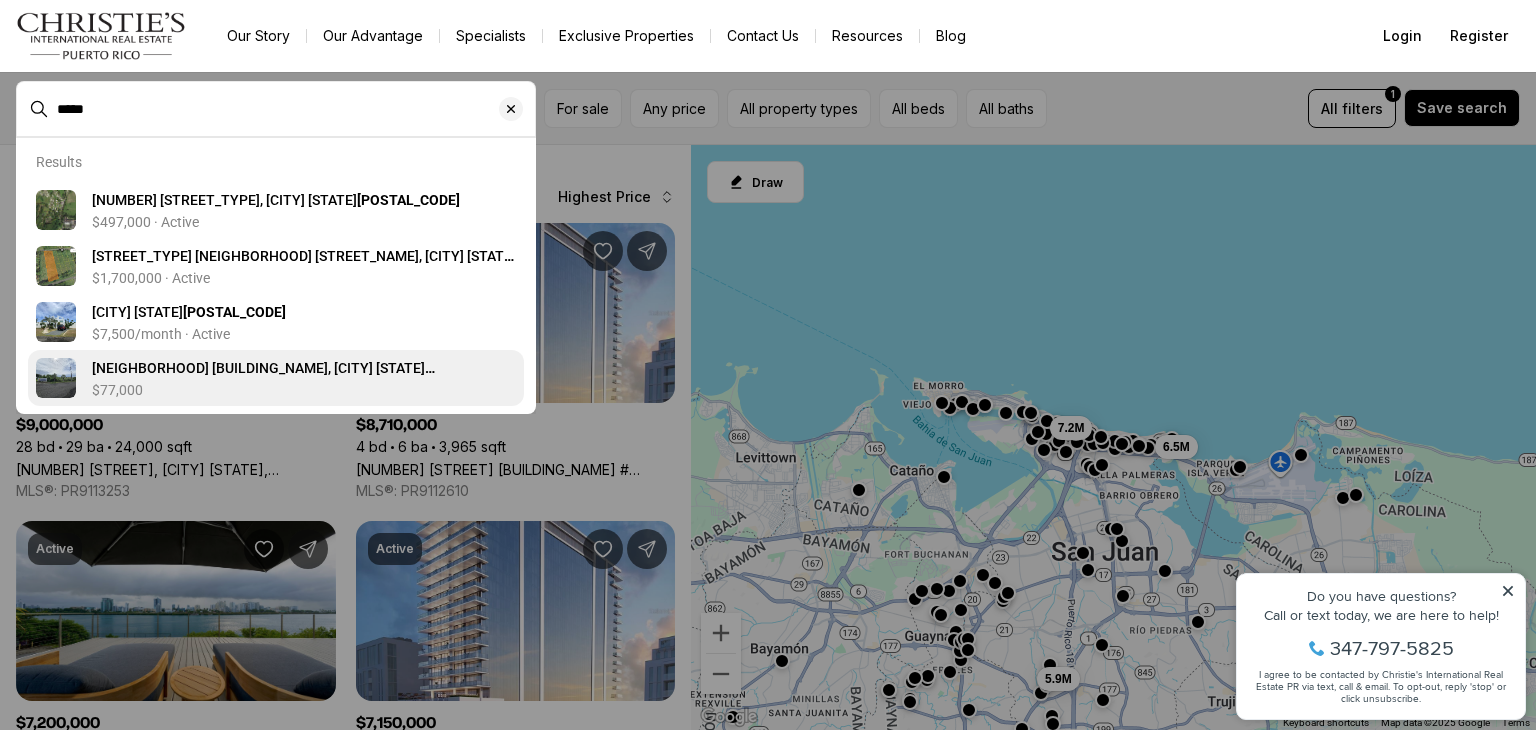 click on "BO. GUERRERO MANSIONES DEL CIELO, AGUADILLA PR,  00603" at bounding box center [263, 378] 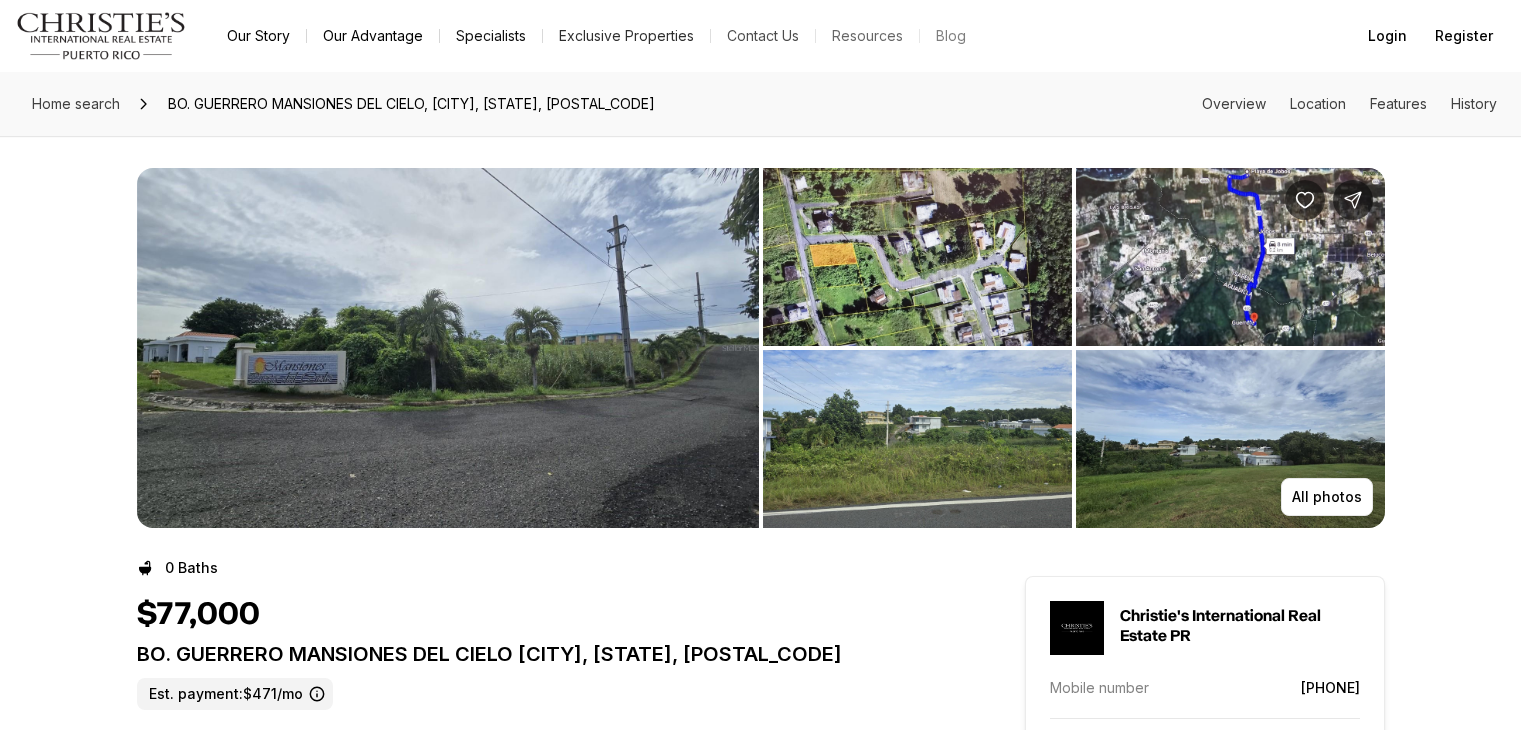 scroll, scrollTop: 0, scrollLeft: 0, axis: both 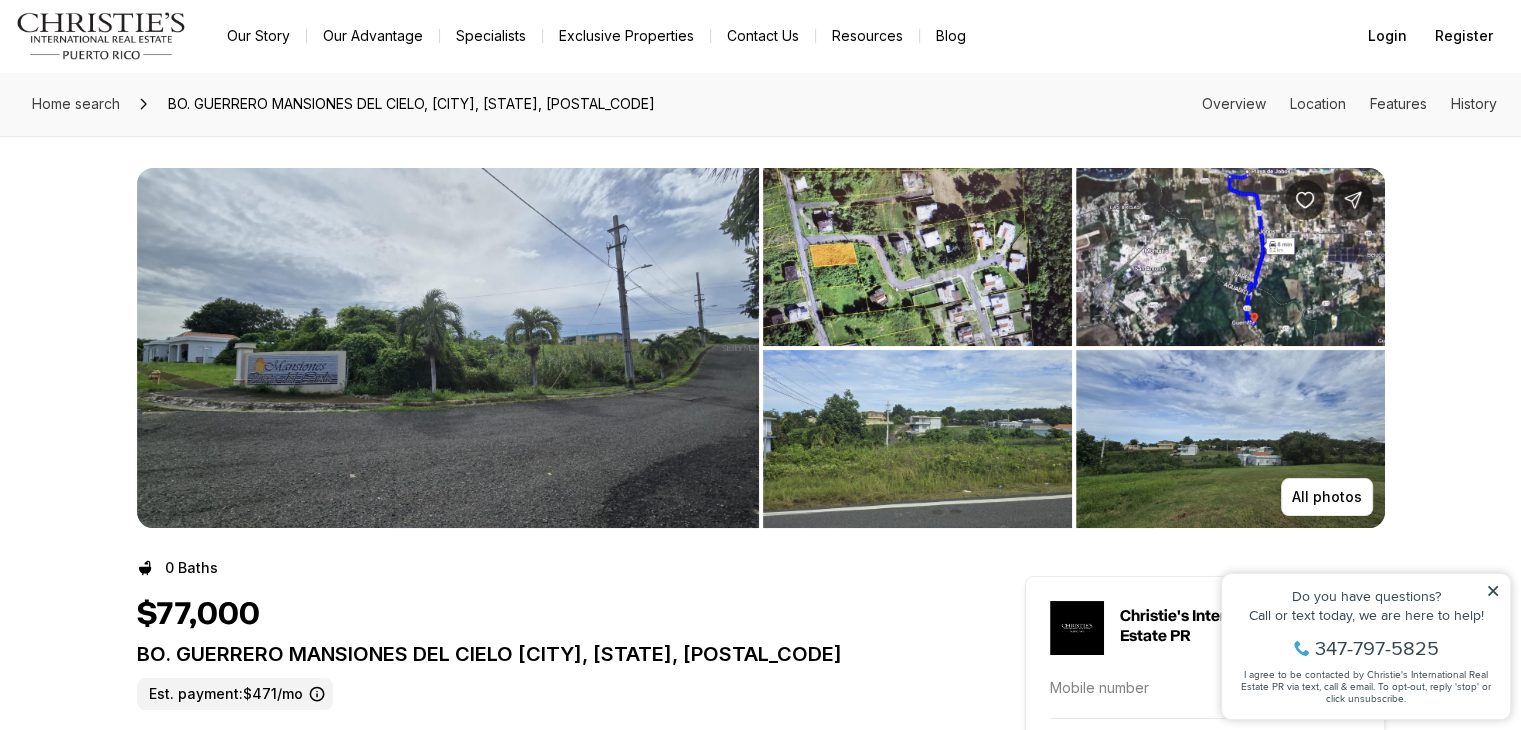 click at bounding box center [917, 257] 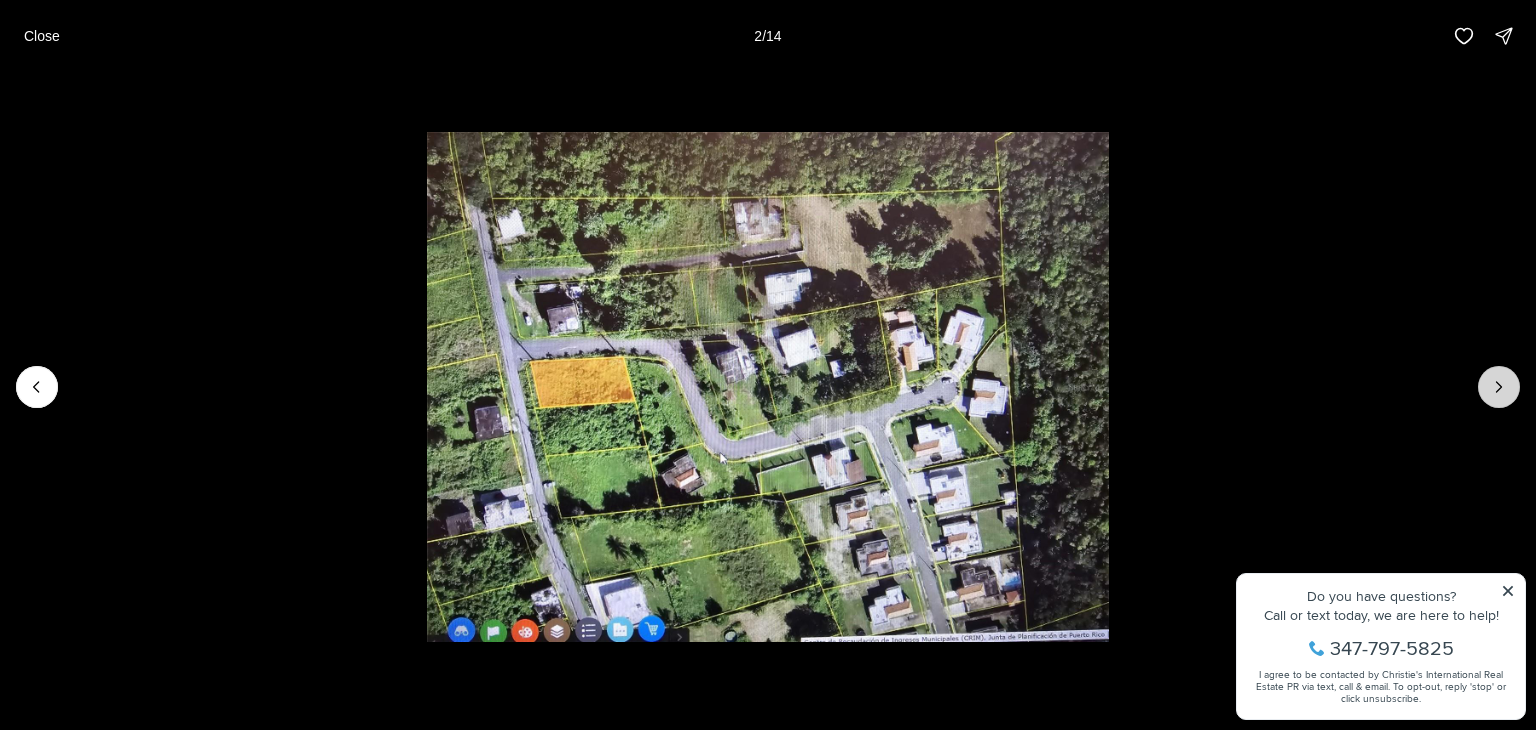 click at bounding box center [1499, 387] 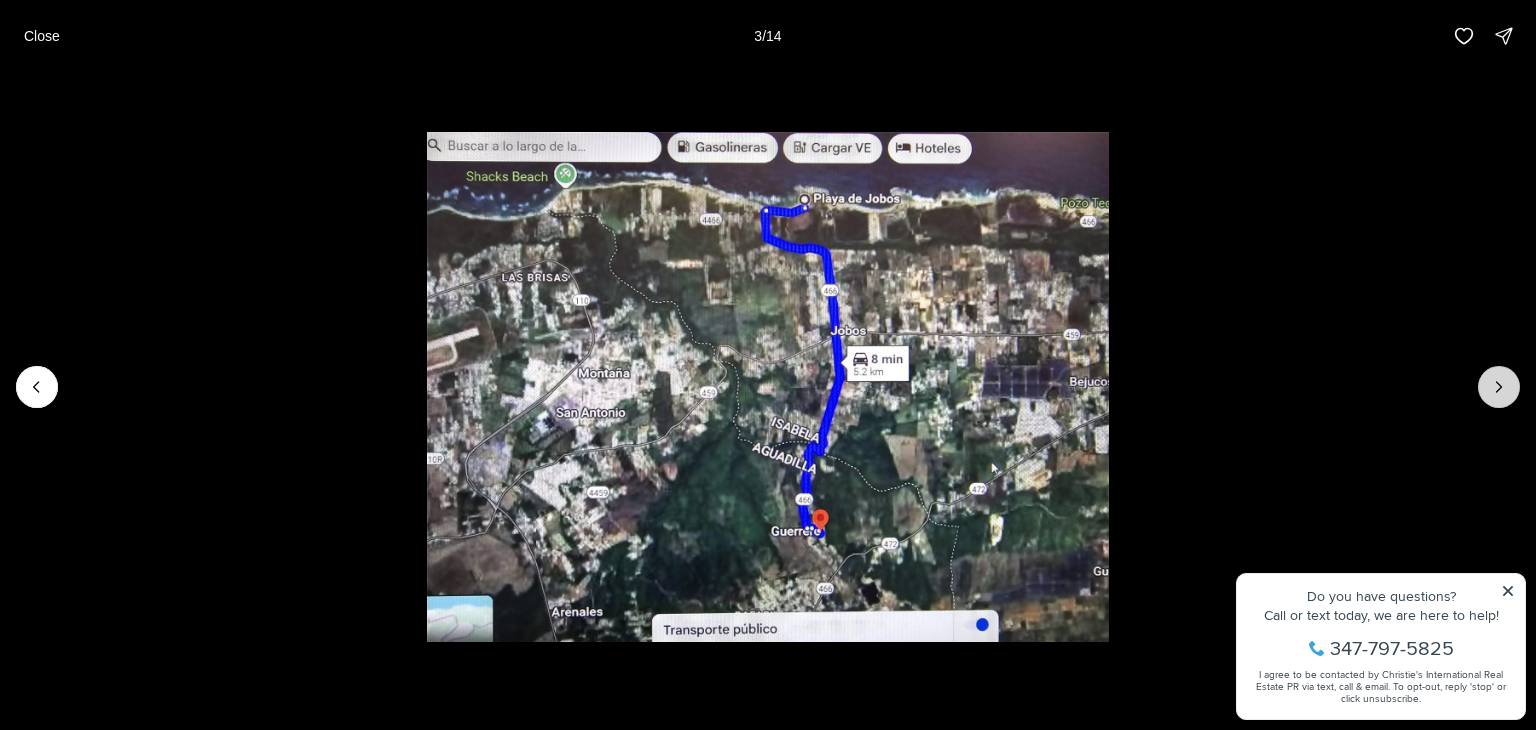 click at bounding box center [1499, 387] 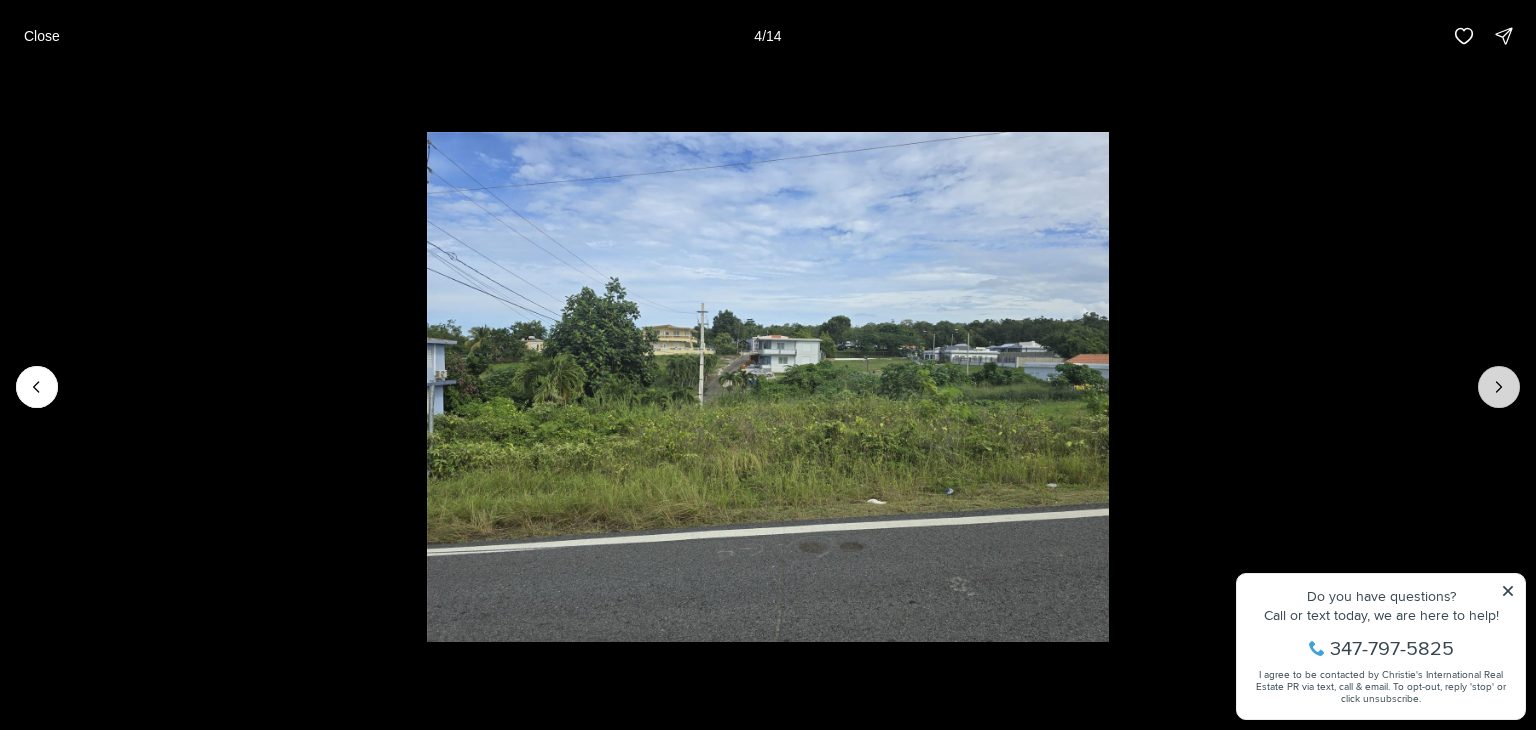 click at bounding box center (1499, 387) 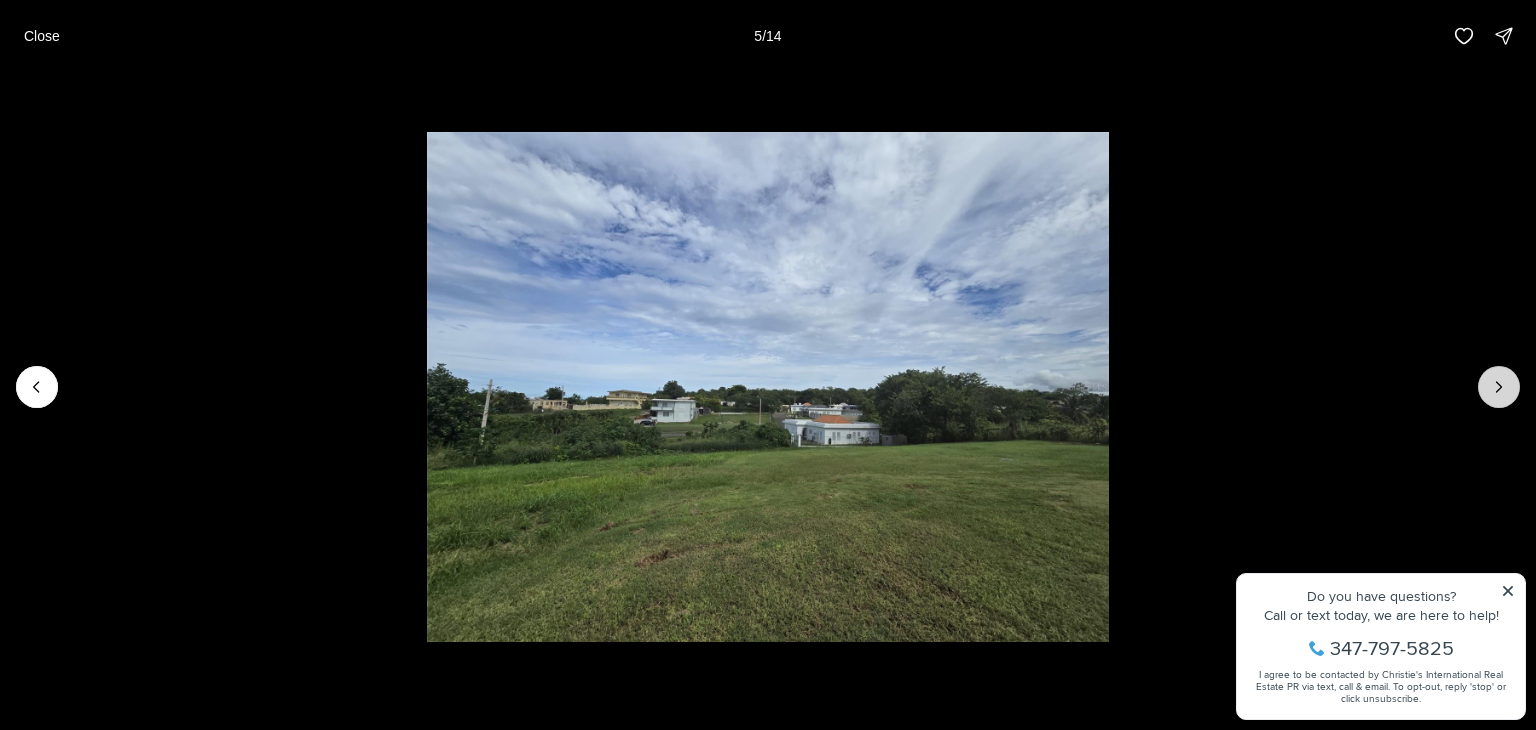 click at bounding box center (1499, 387) 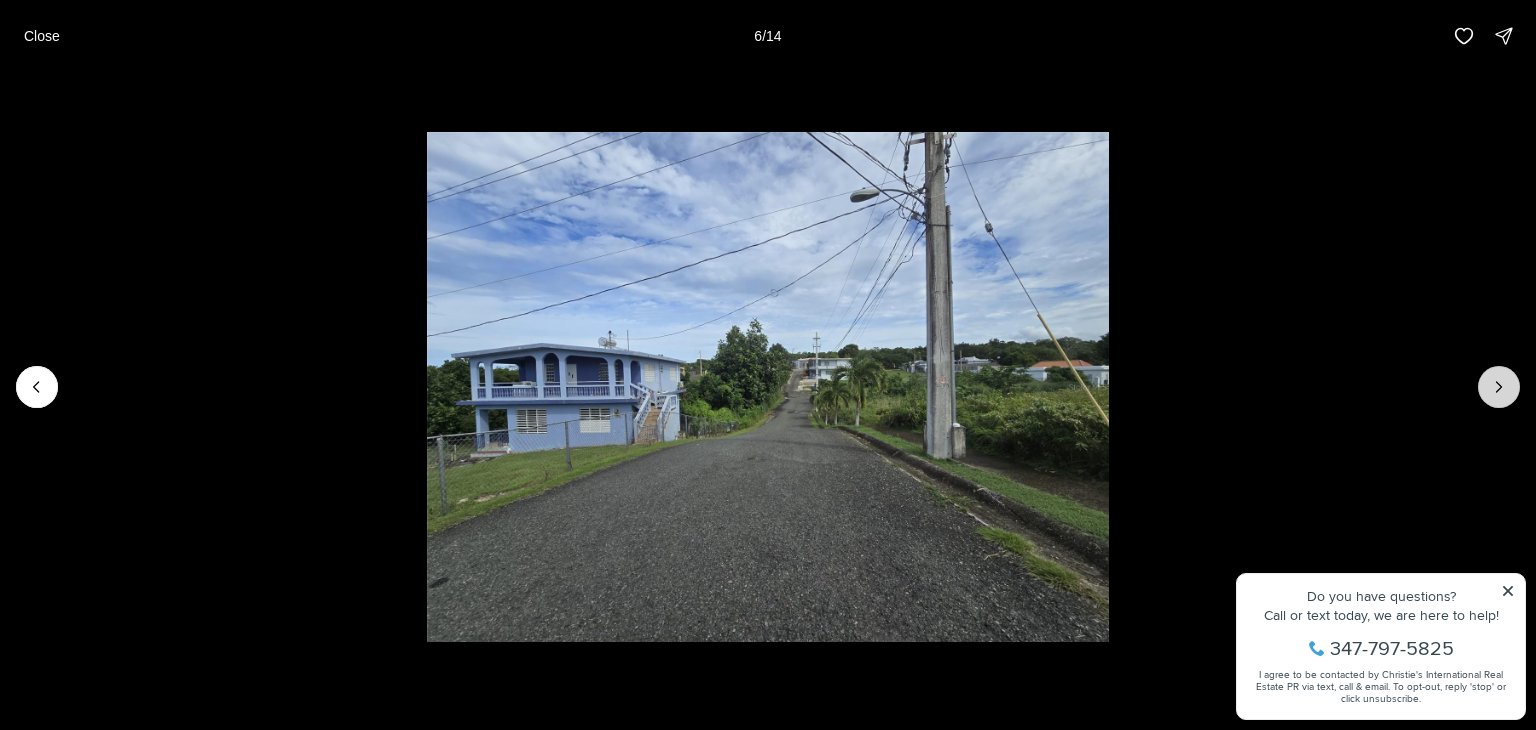 click at bounding box center (1499, 387) 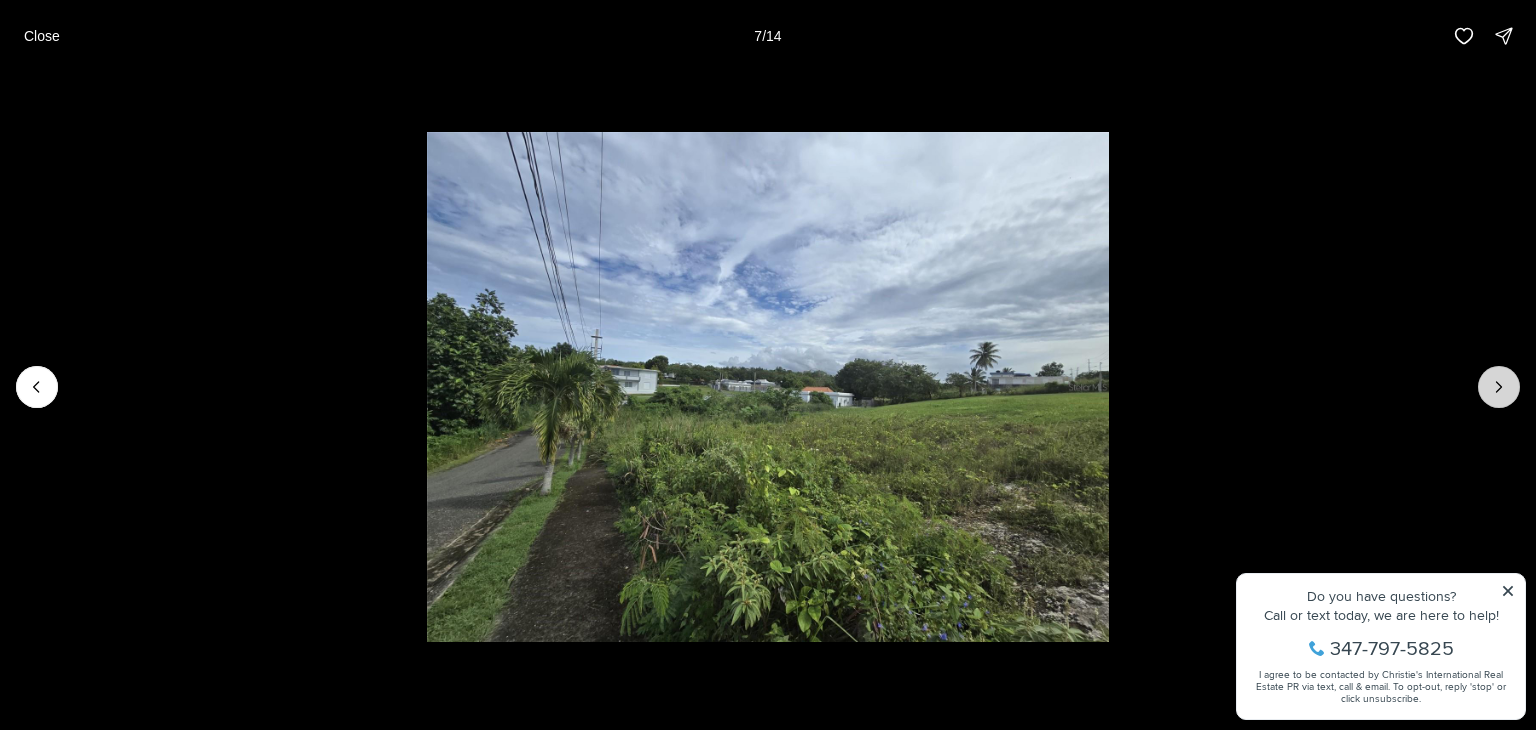 click at bounding box center [1499, 387] 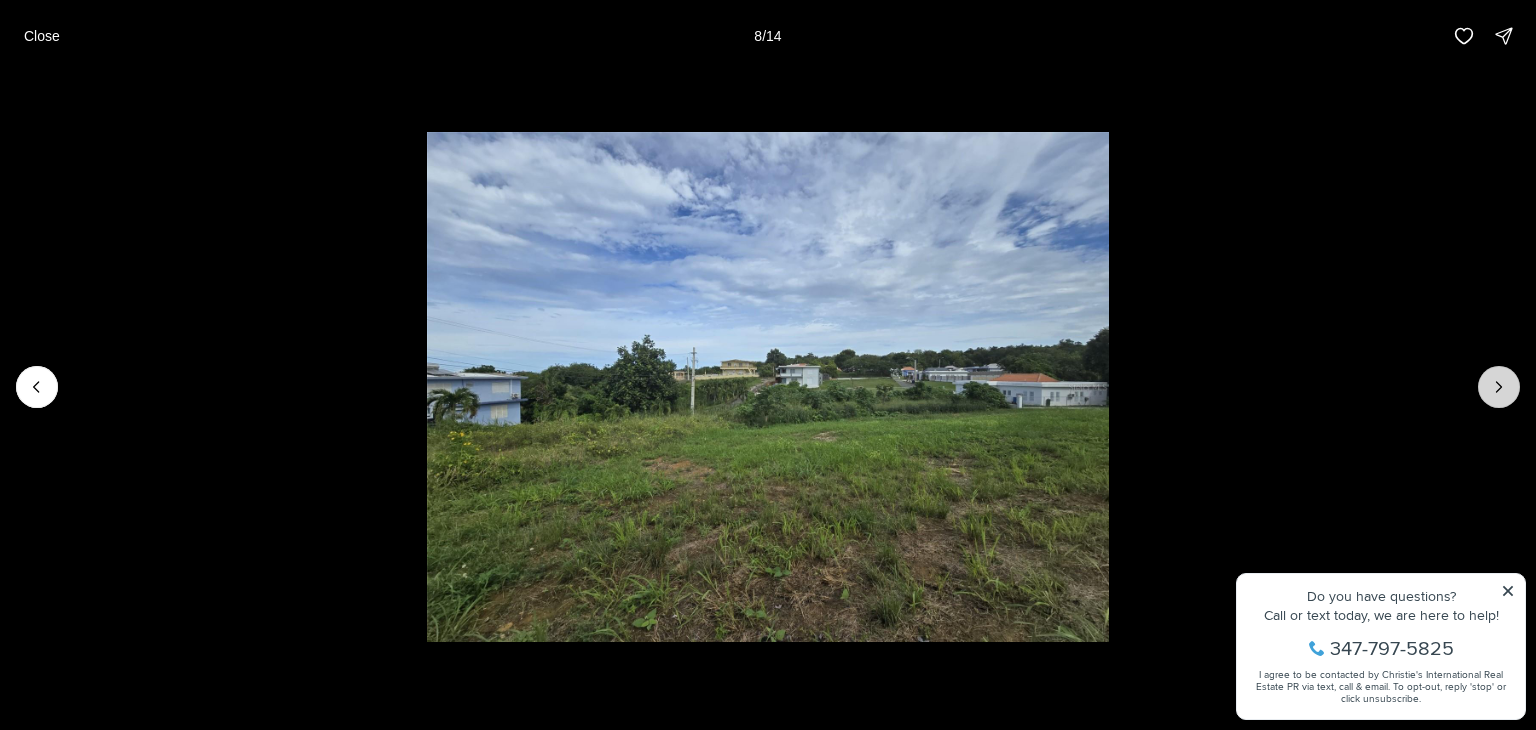 click at bounding box center (1499, 387) 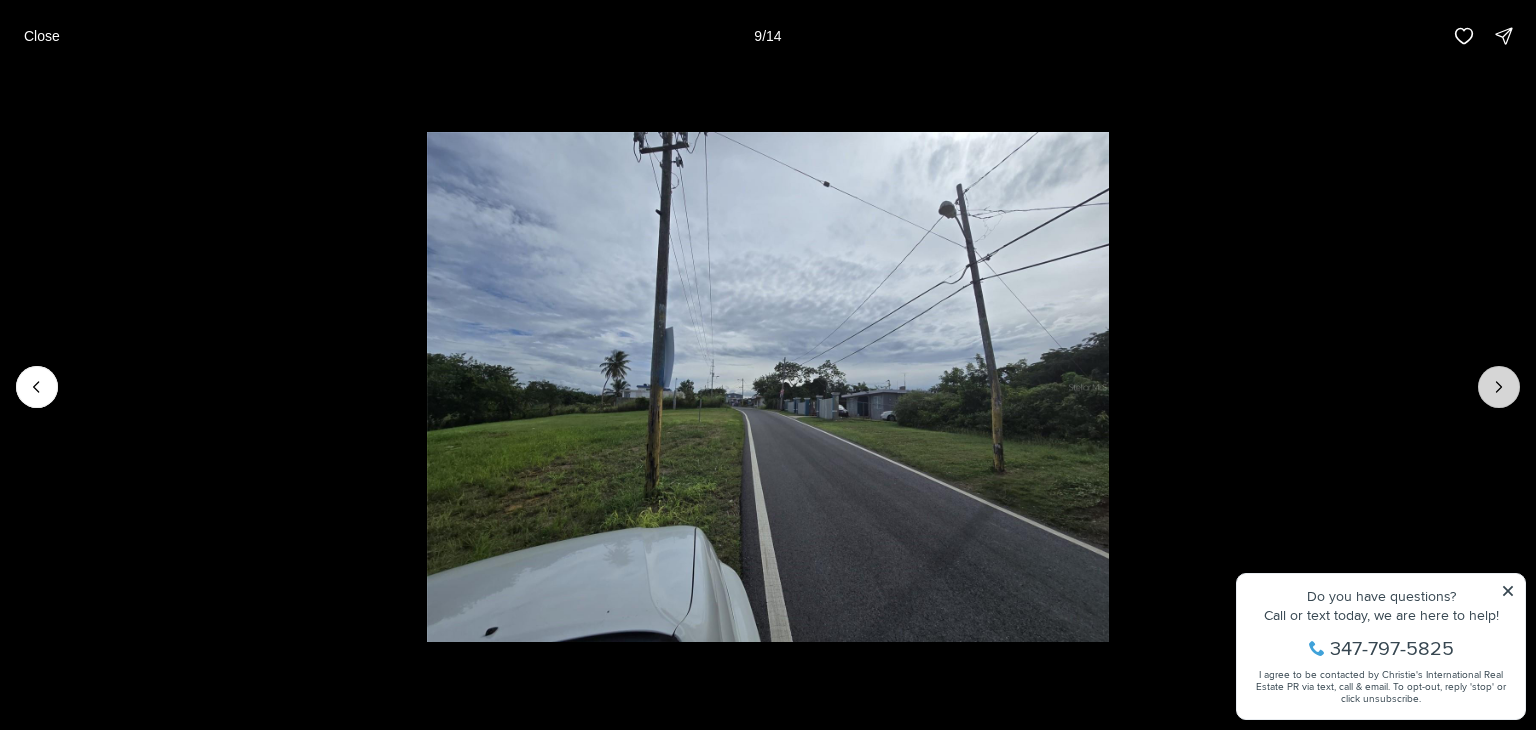 click at bounding box center [1499, 387] 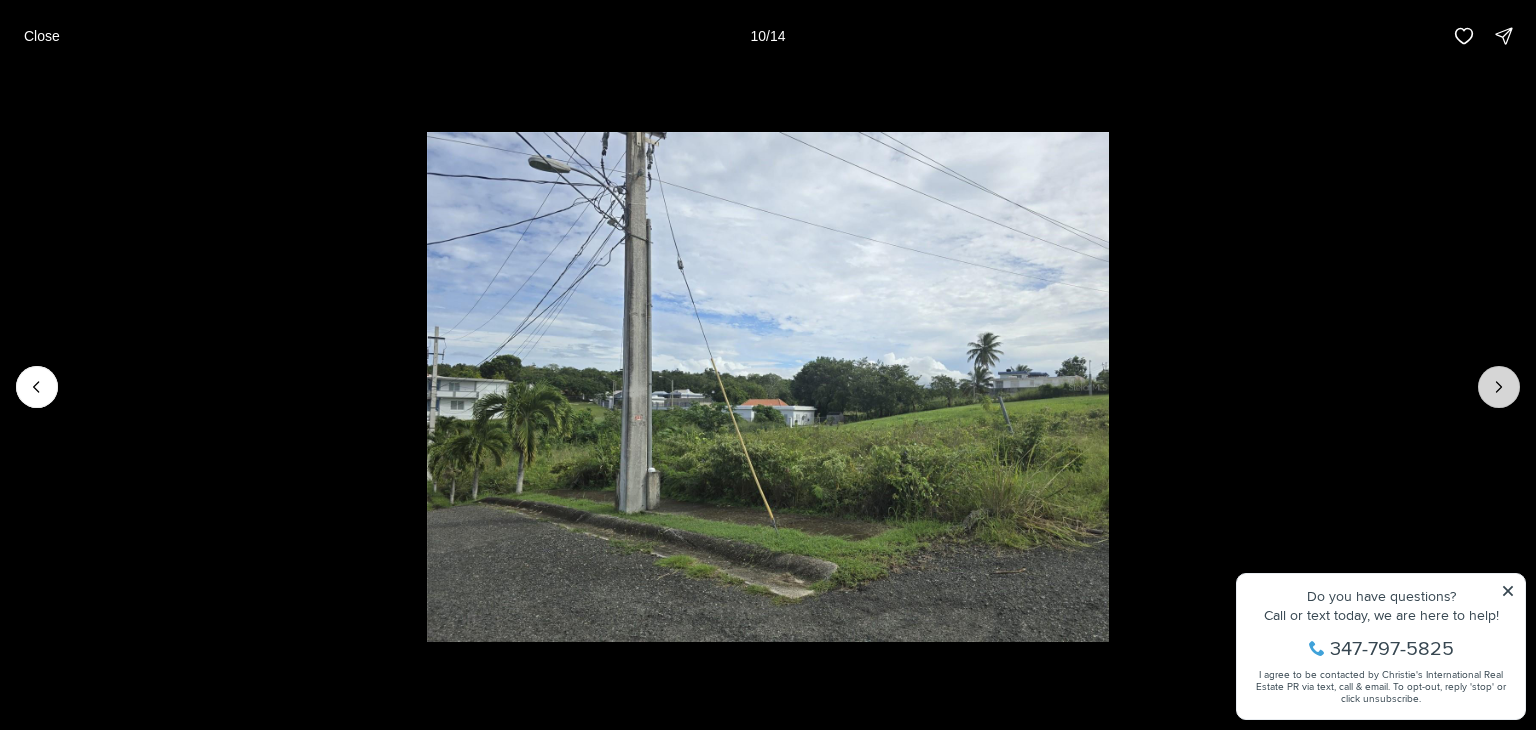click at bounding box center (1499, 387) 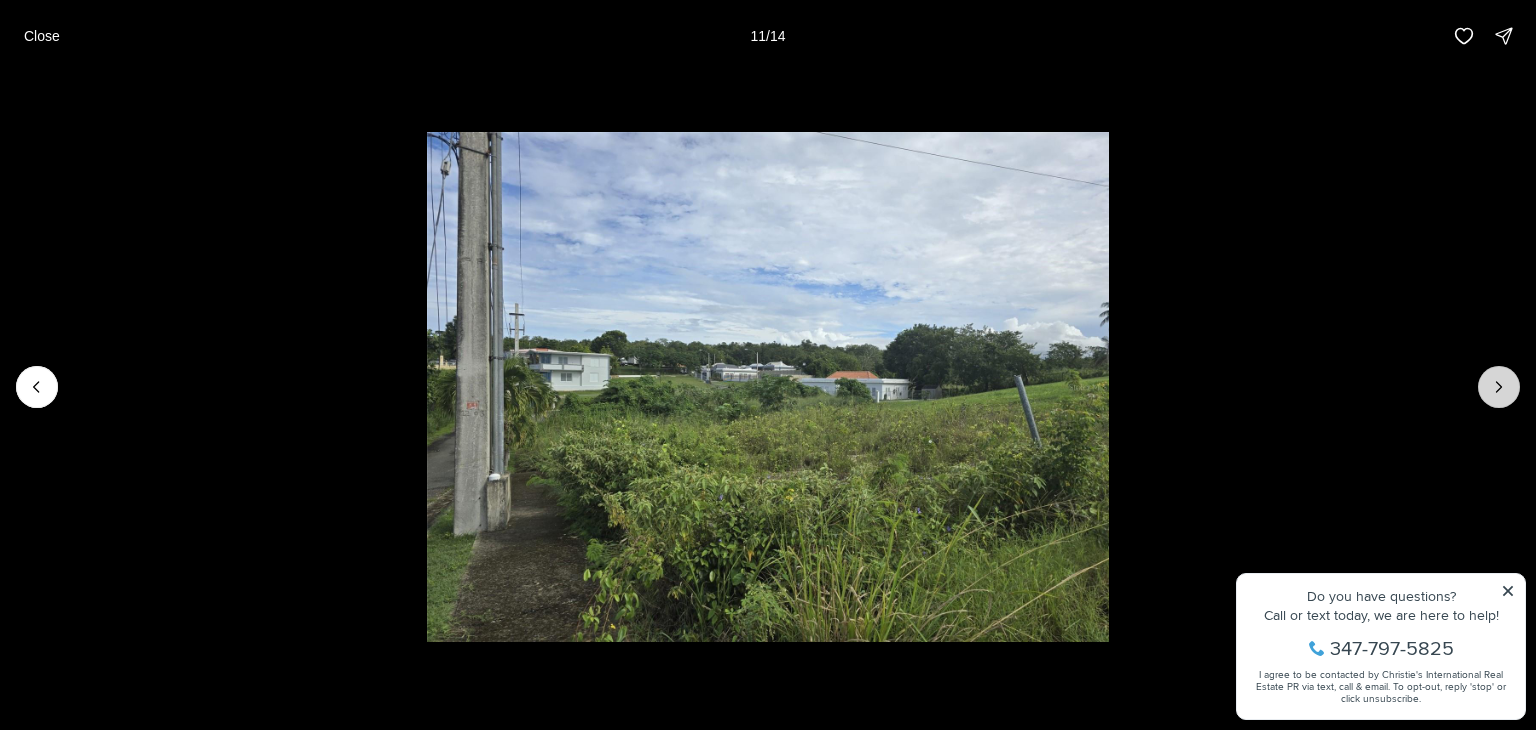 click at bounding box center (1499, 387) 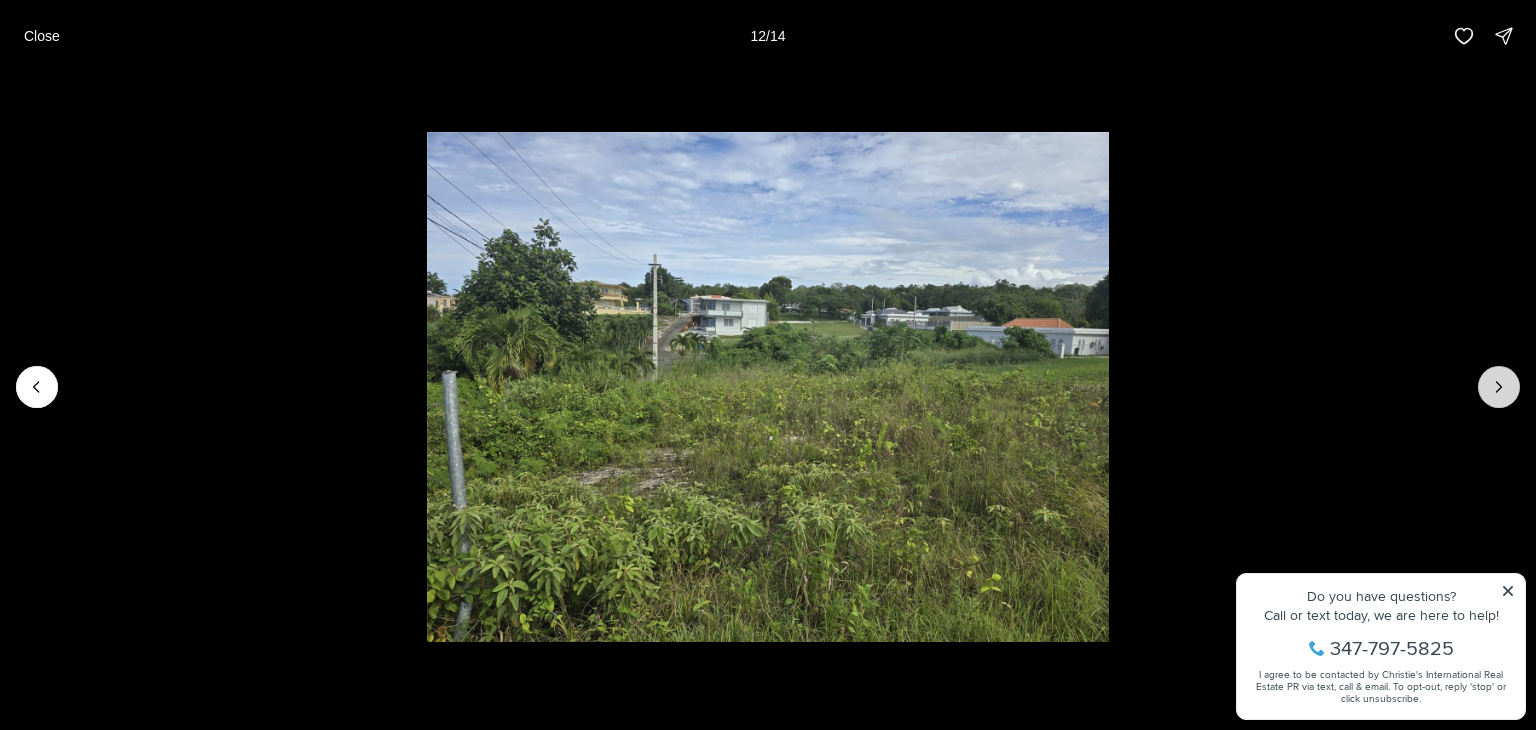 click at bounding box center [1499, 387] 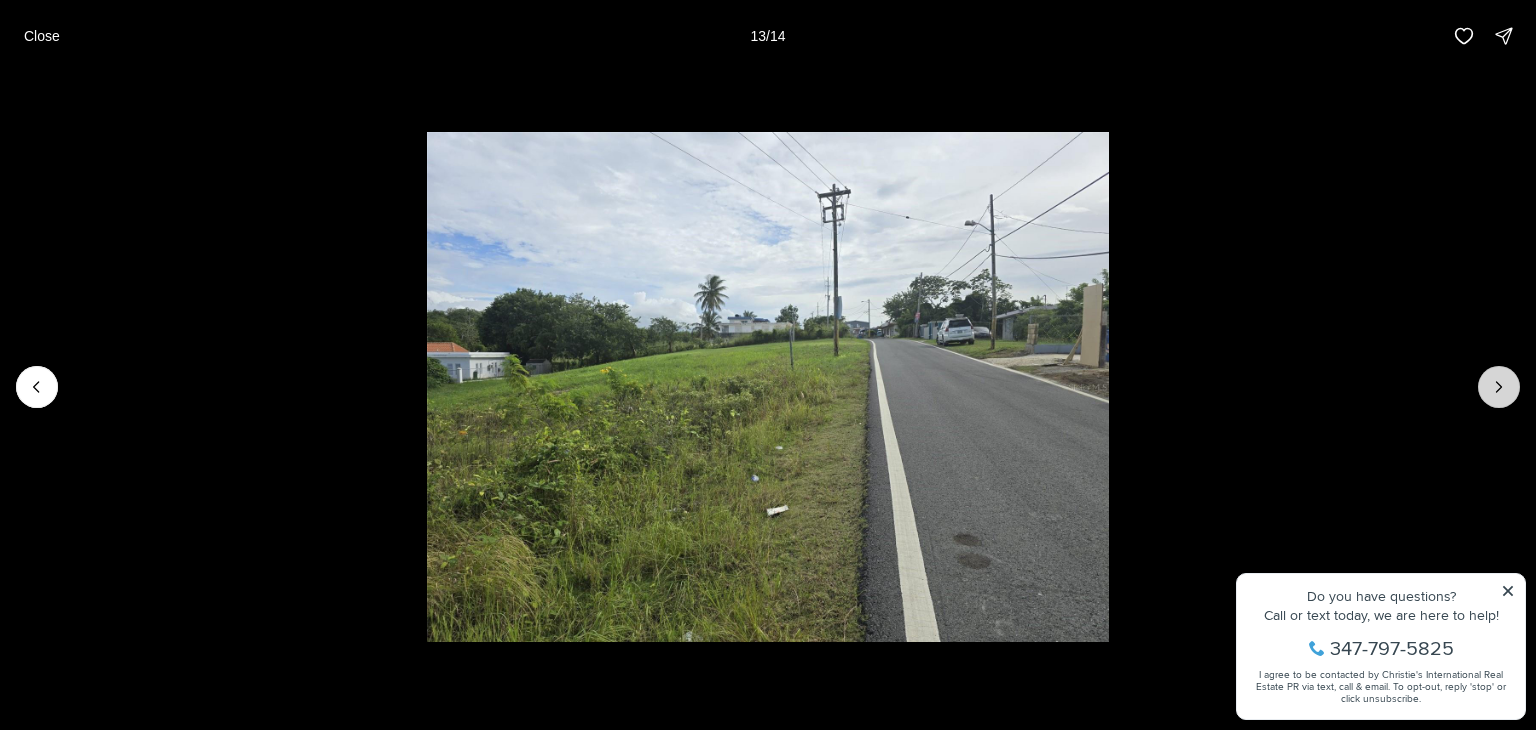 click at bounding box center (1499, 387) 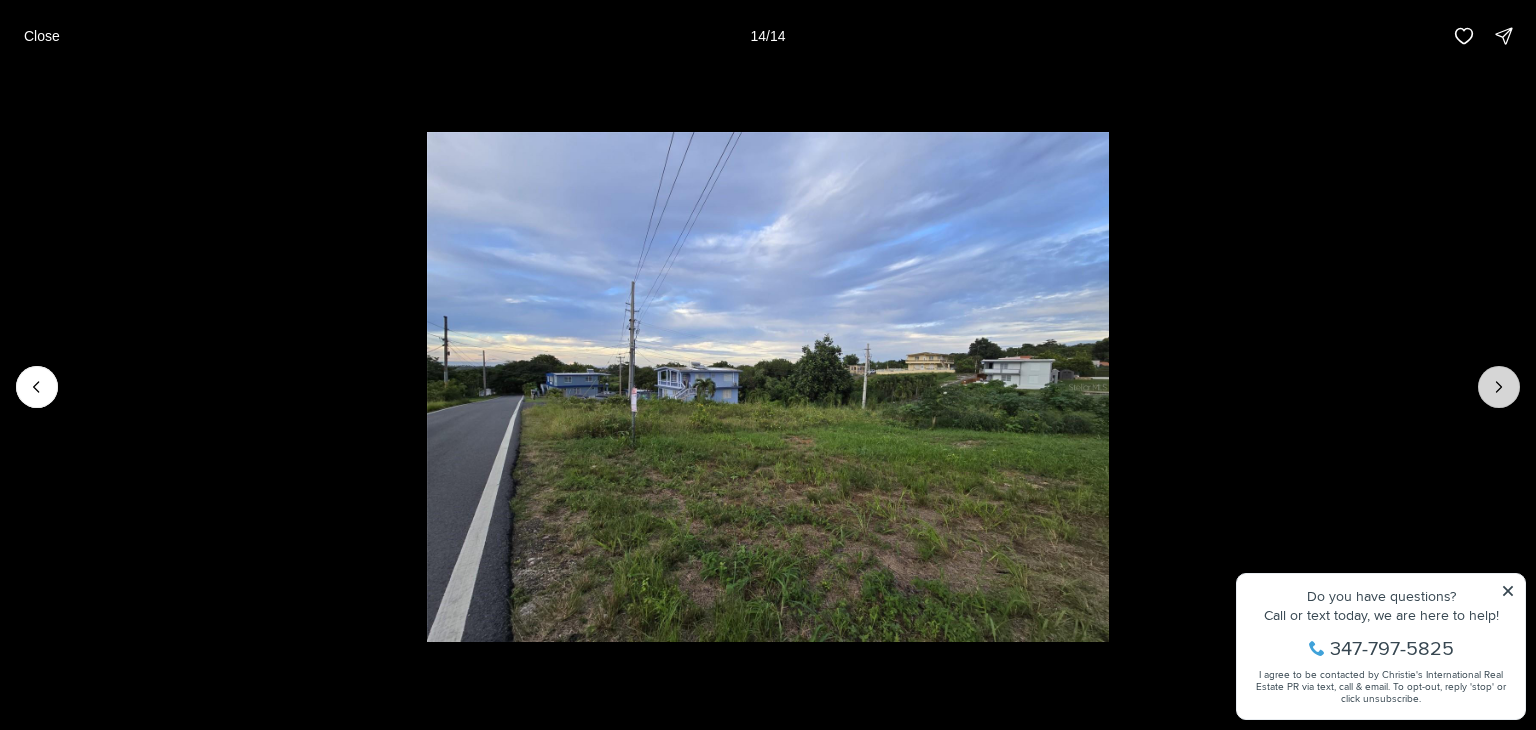 click at bounding box center [1499, 387] 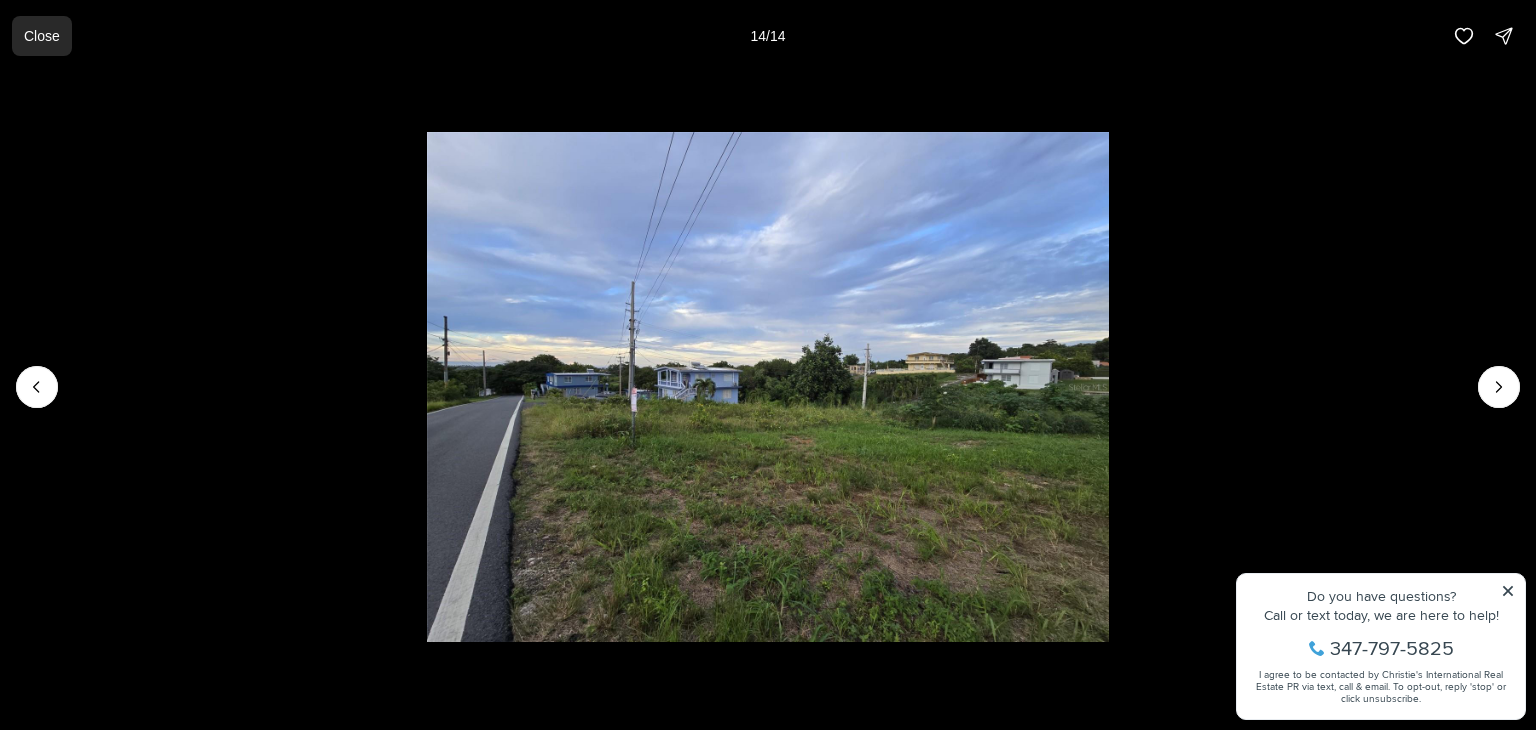 click on "Close" at bounding box center (42, 36) 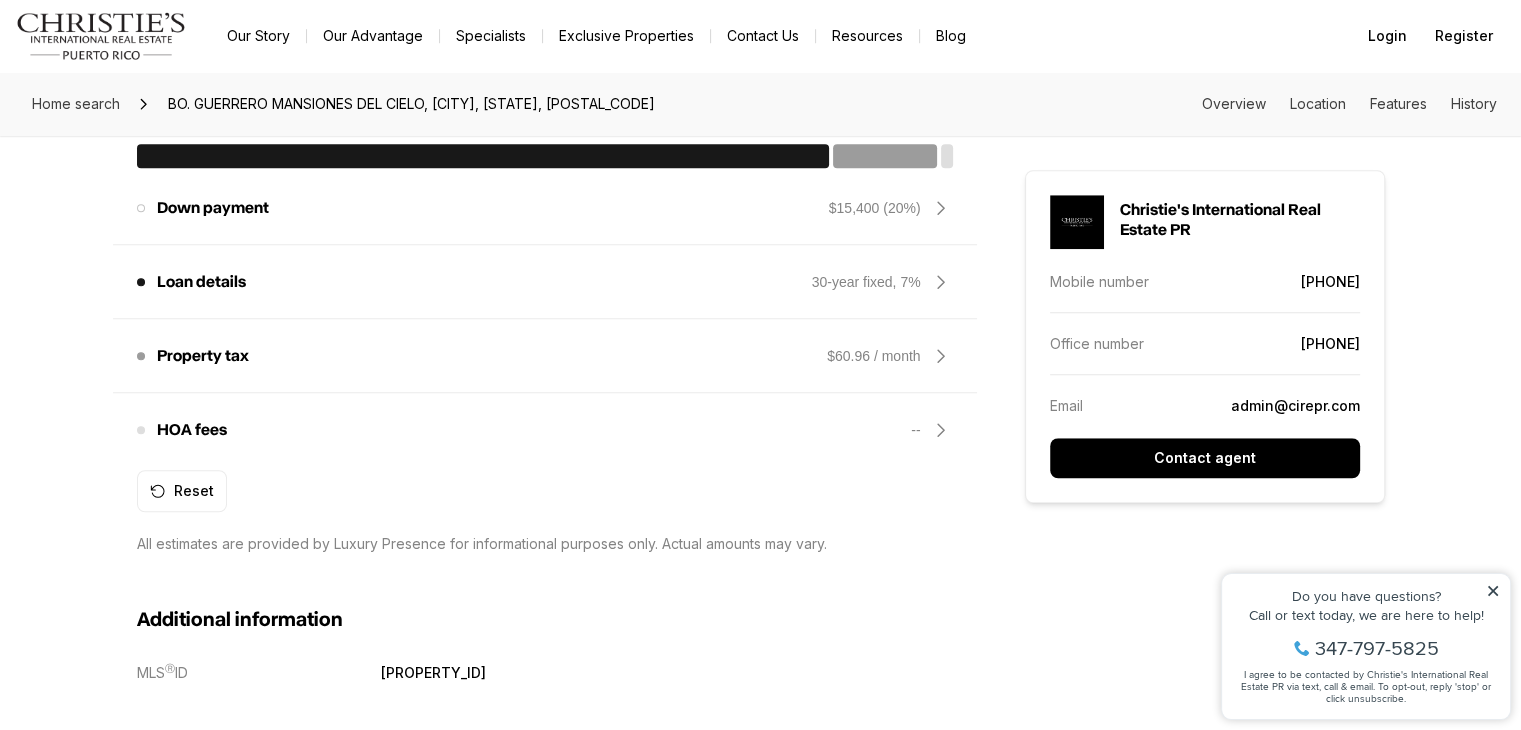 scroll, scrollTop: 1600, scrollLeft: 0, axis: vertical 